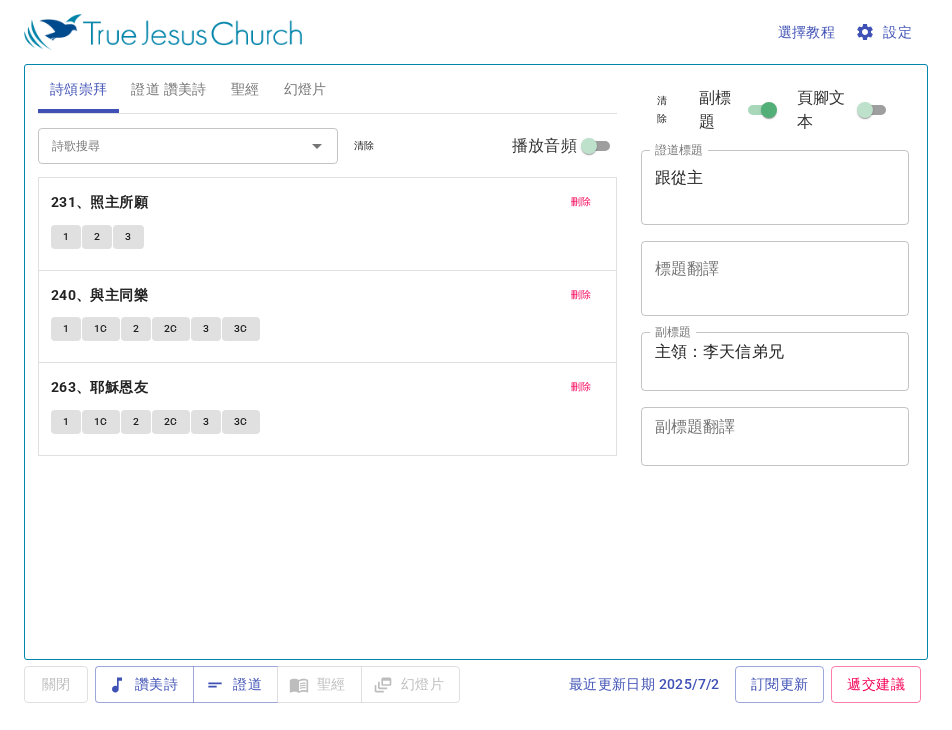 scroll, scrollTop: 0, scrollLeft: 0, axis: both 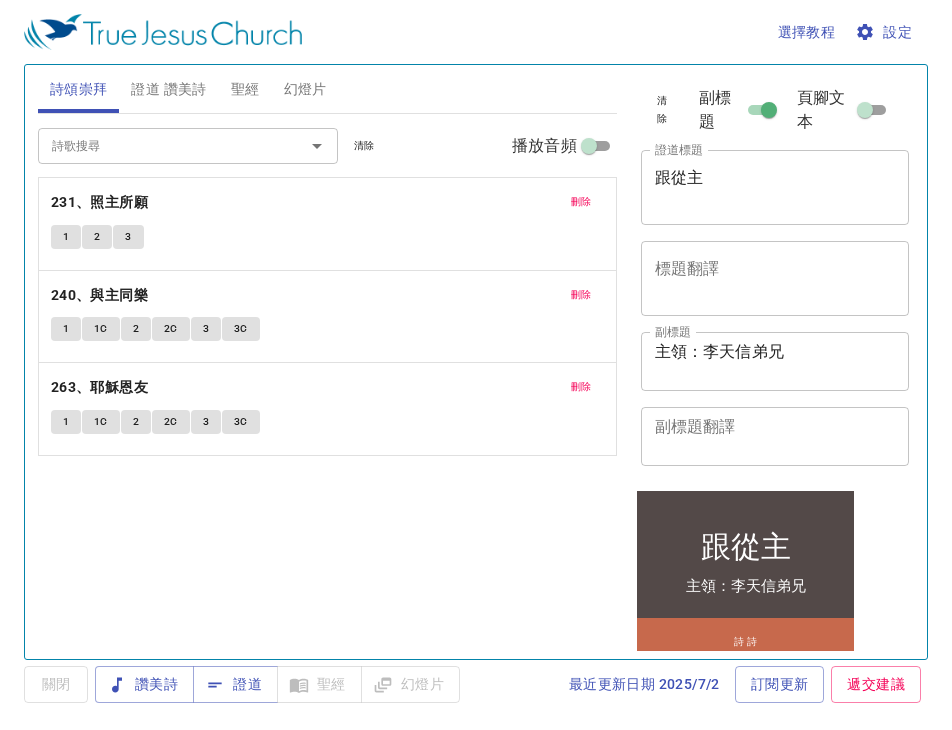 click on "刪除" at bounding box center [581, 202] 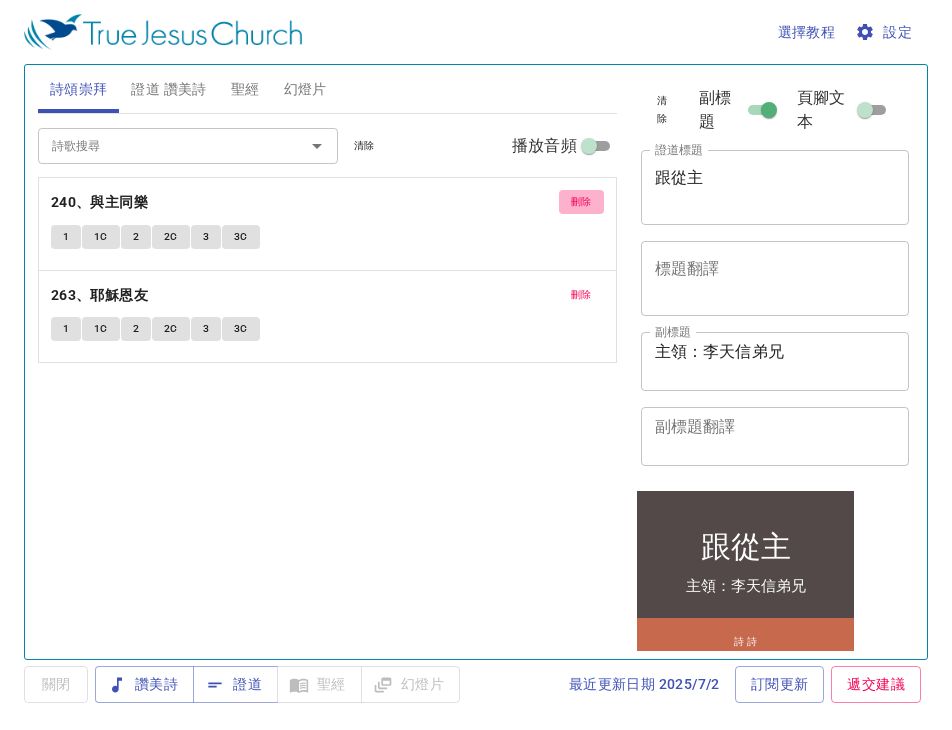 click on "刪除" at bounding box center (581, 202) 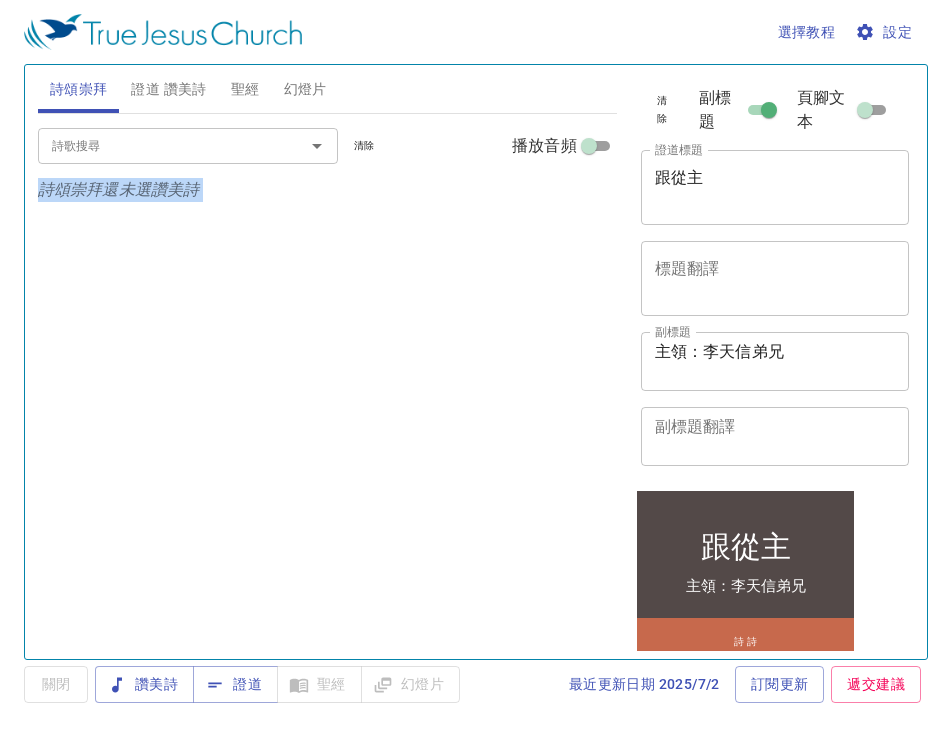 click on "詩頌崇拜還未選讚美詩" at bounding box center [327, 190] 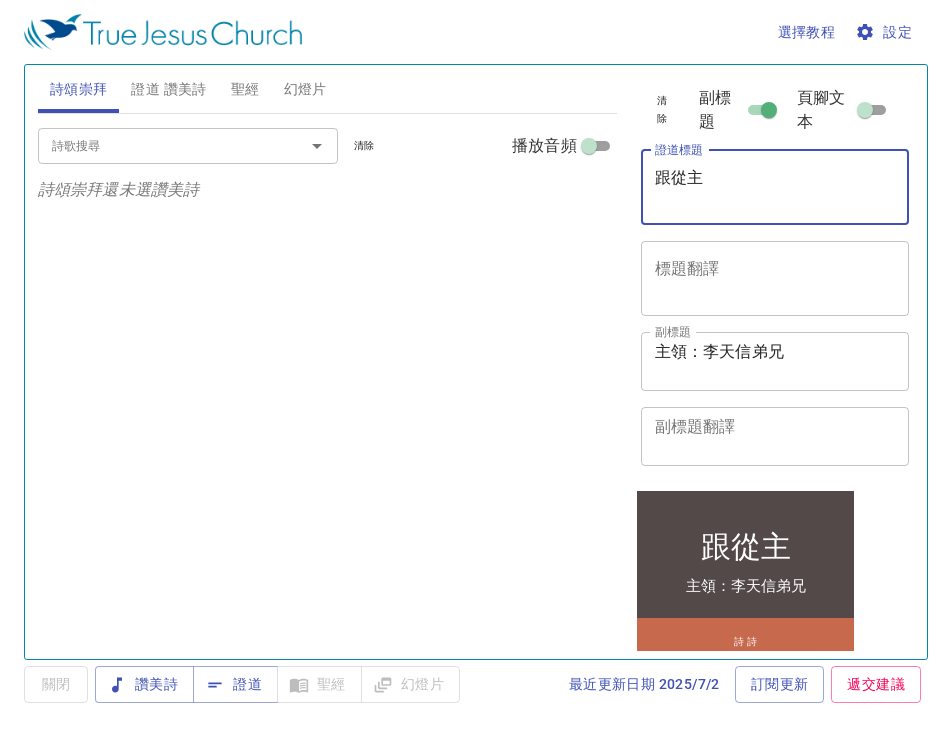 drag, startPoint x: 720, startPoint y: 180, endPoint x: 575, endPoint y: 167, distance: 145.58159 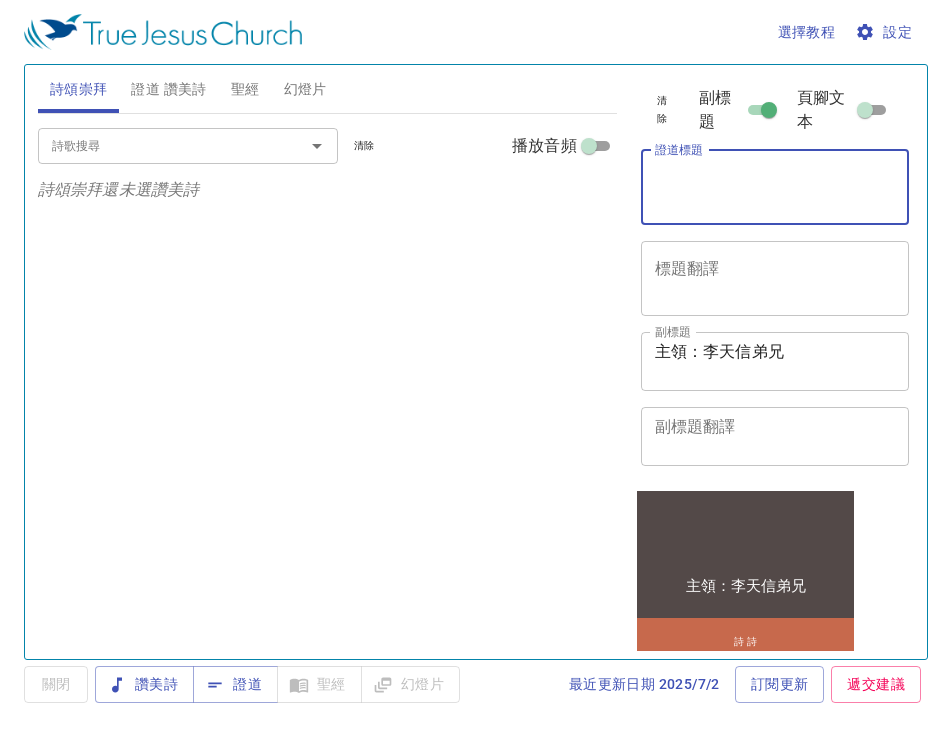 type 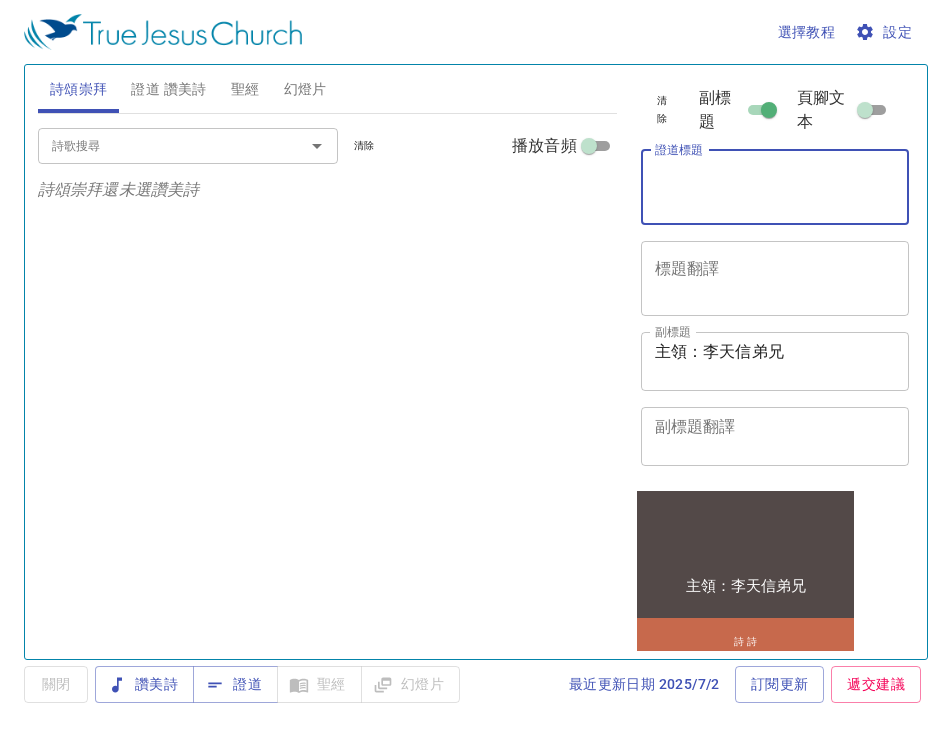 click on "副標題 主領：李天信弟兄 x 副標題 副標題翻譯 x 副標題翻譯" at bounding box center (767, 399) 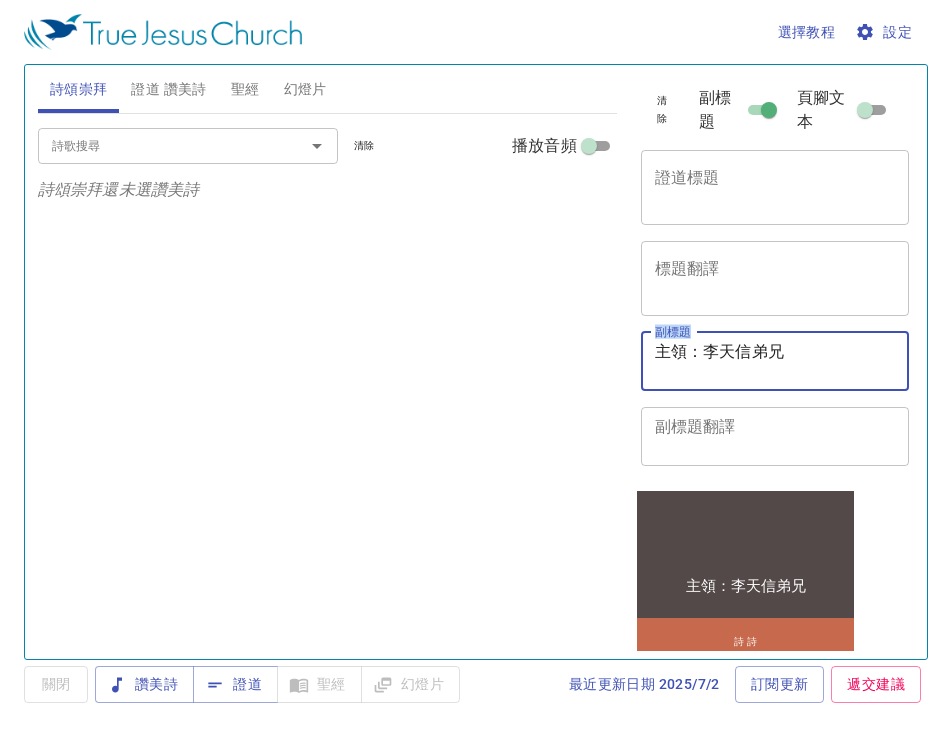 click on "主領：李天信弟兄" at bounding box center (775, 361) 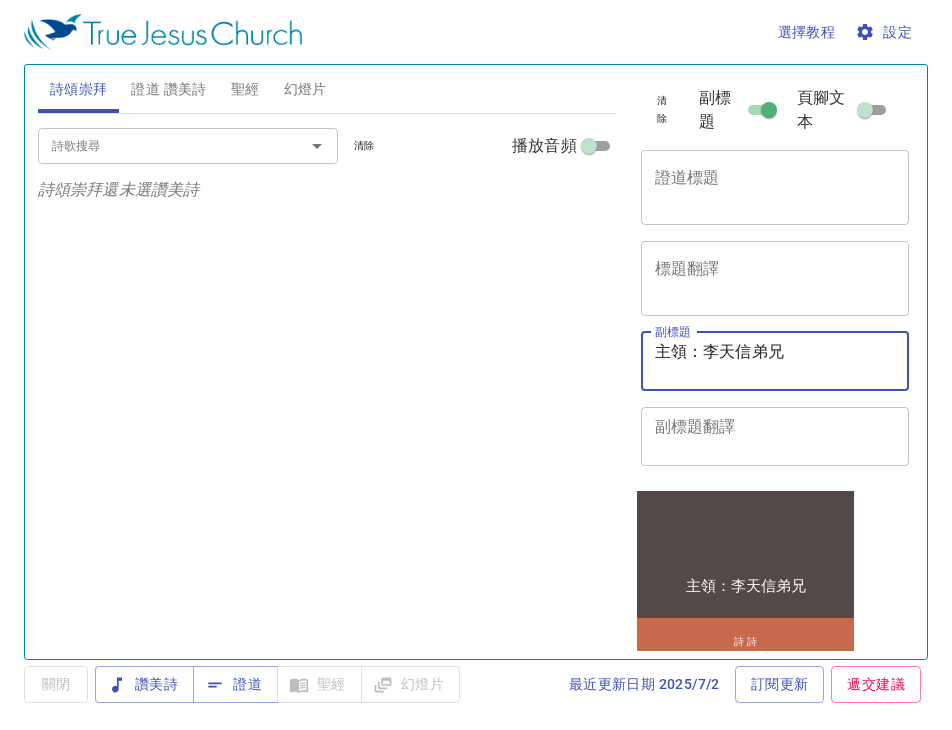 drag, startPoint x: 820, startPoint y: 356, endPoint x: 532, endPoint y: 407, distance: 292.48077 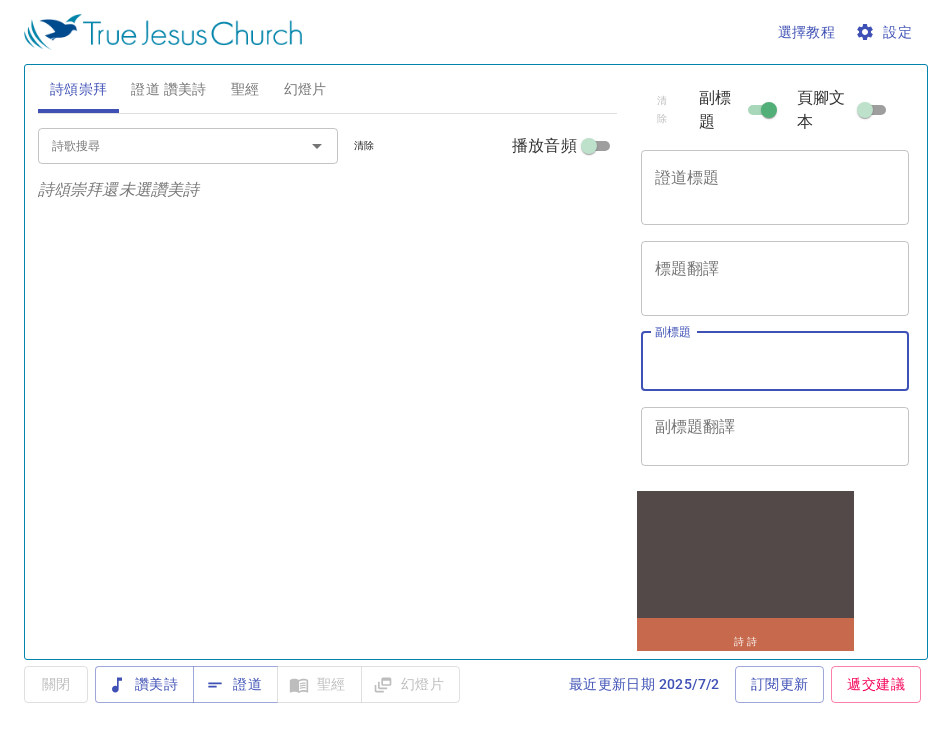 type 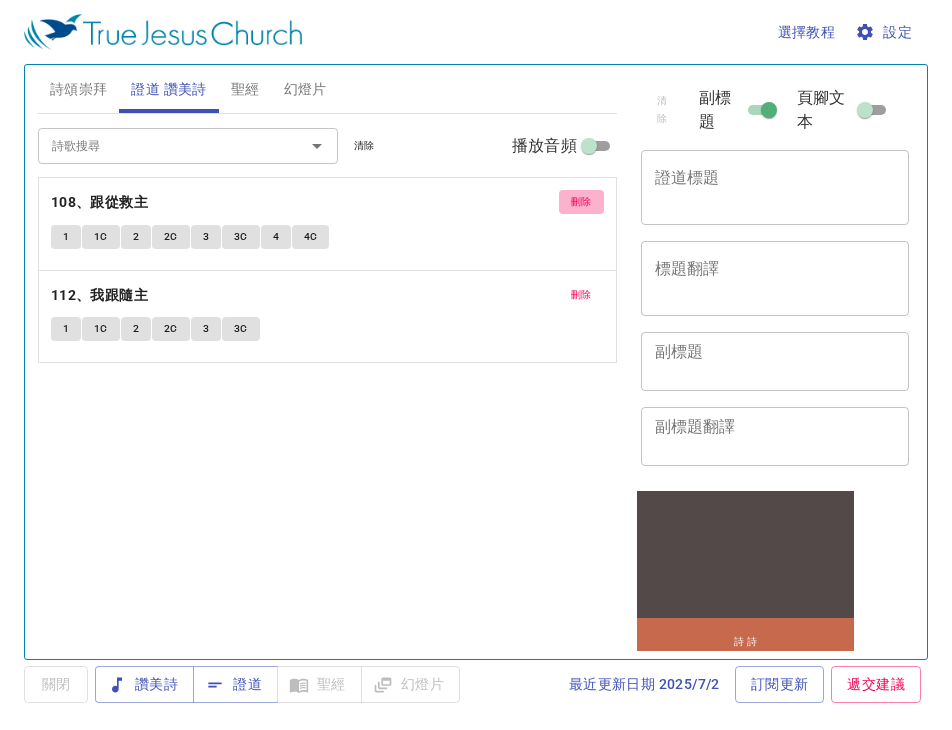 click on "刪除" at bounding box center (581, 202) 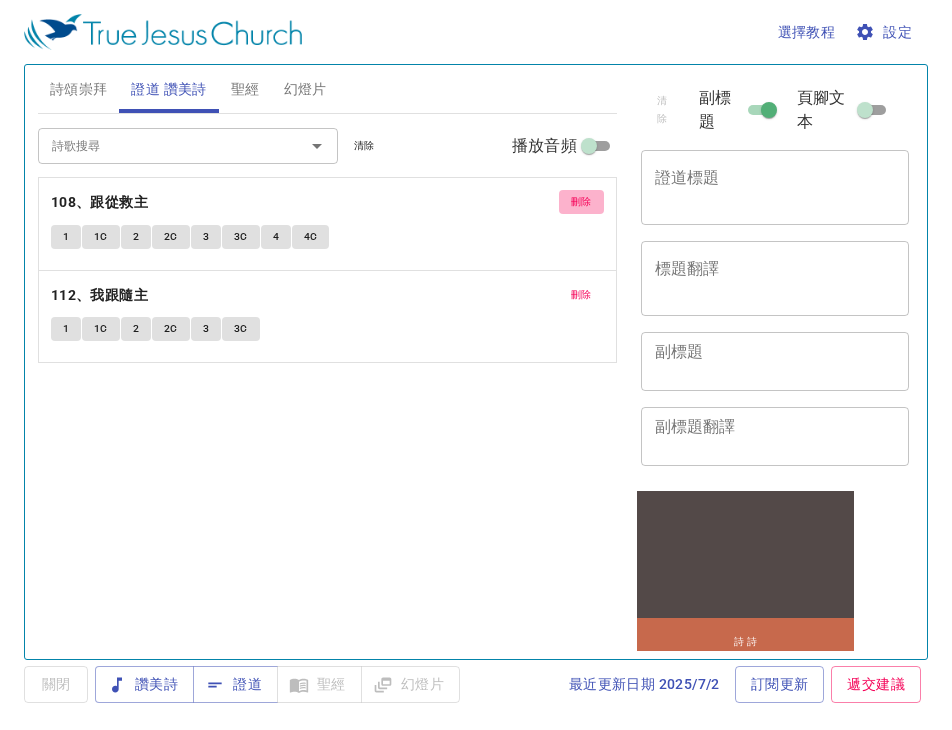 click on "刪除" at bounding box center [581, 295] 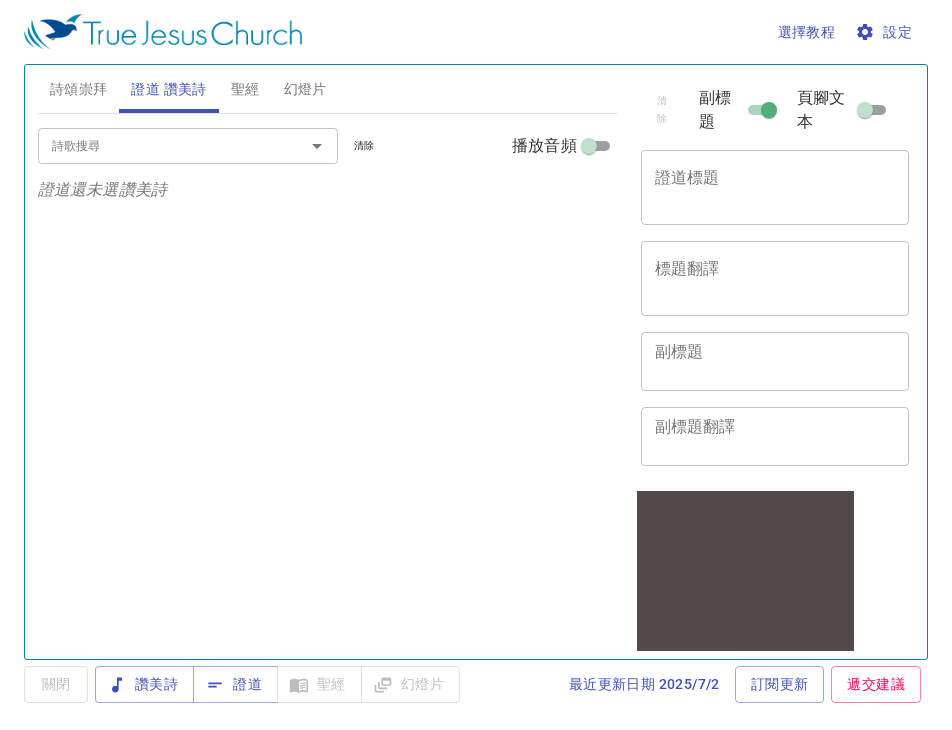click on "證道還未選讚美詩" at bounding box center [327, 190] 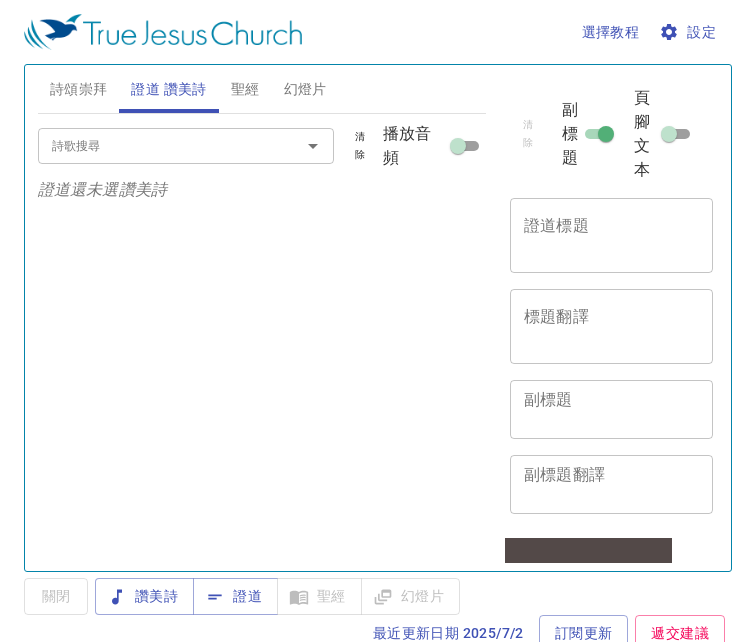 click on "幻燈片" at bounding box center (305, 89) 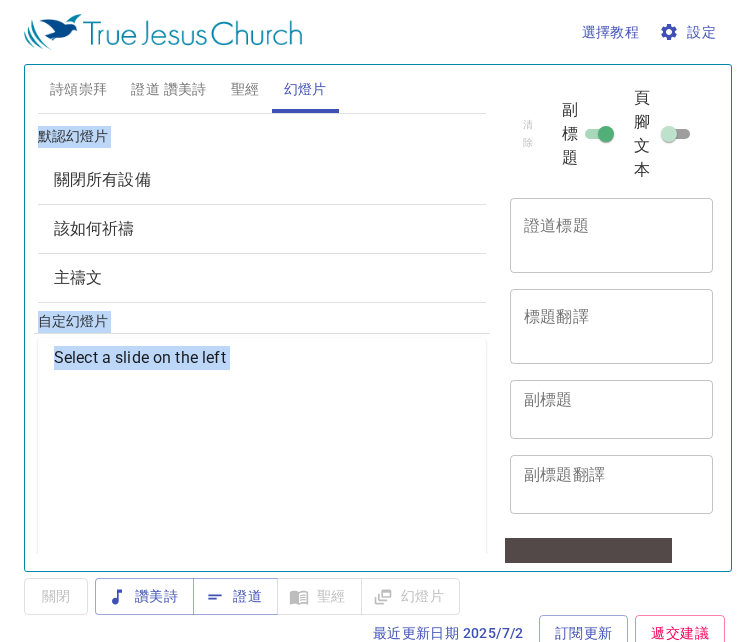 click on "該如何祈禱" at bounding box center (94, 228) 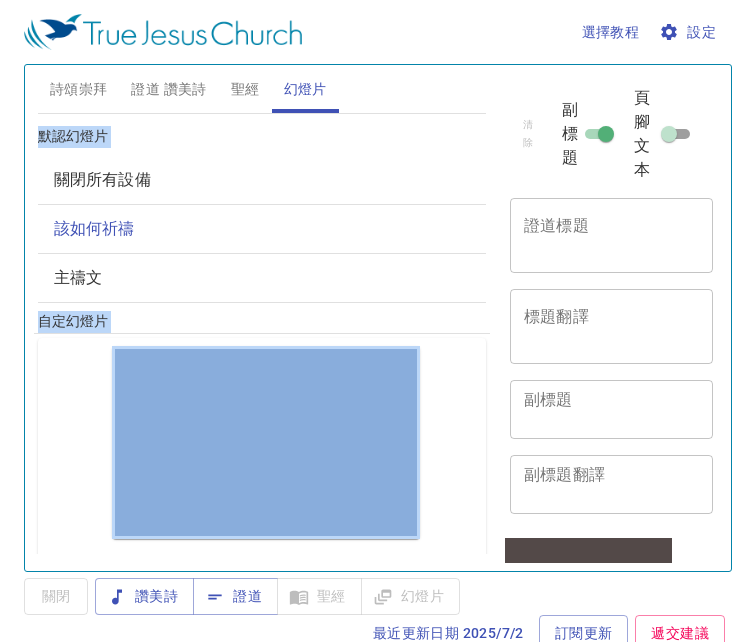 scroll, scrollTop: 0, scrollLeft: 0, axis: both 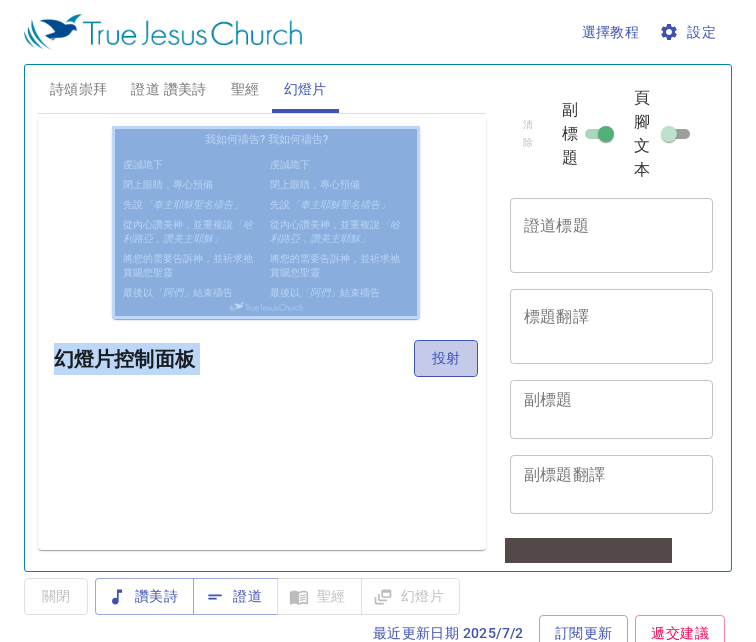 click on "投射" at bounding box center [446, 358] 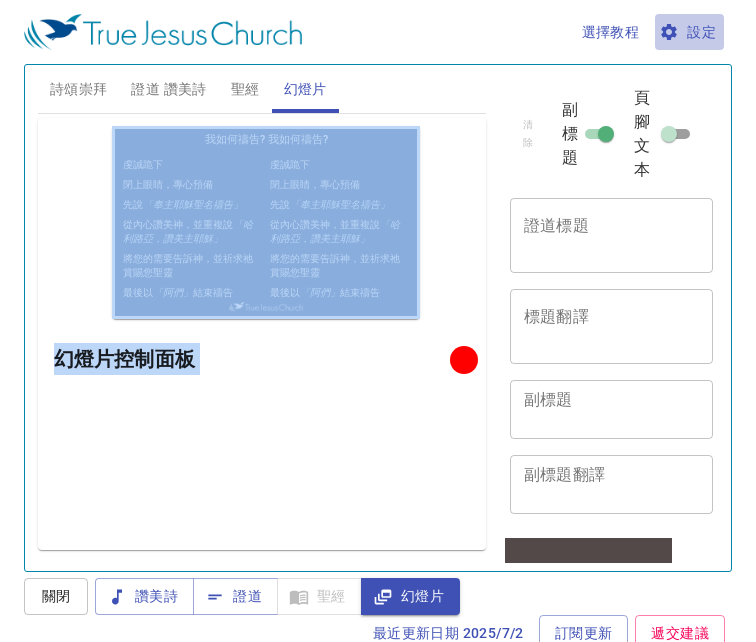 click on "設定" at bounding box center [689, 32] 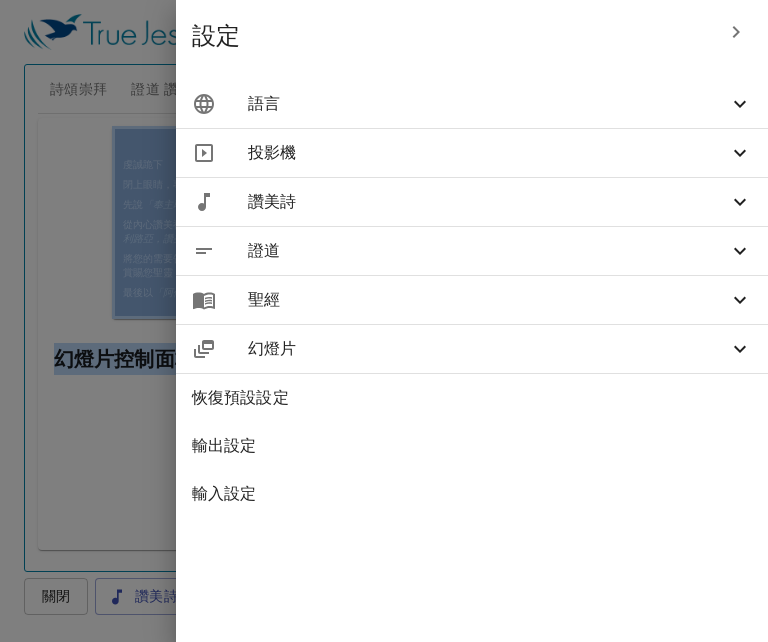 click on "語言" at bounding box center [488, 104] 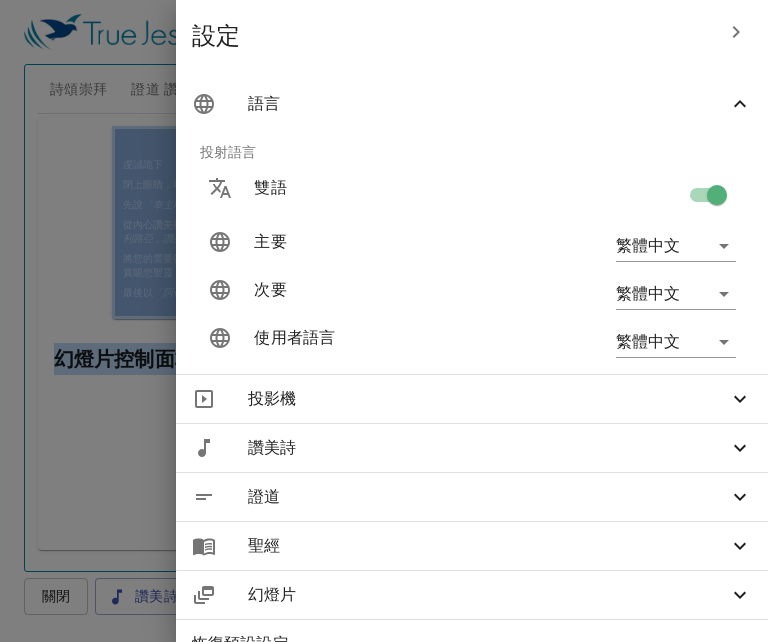 click at bounding box center (717, 199) 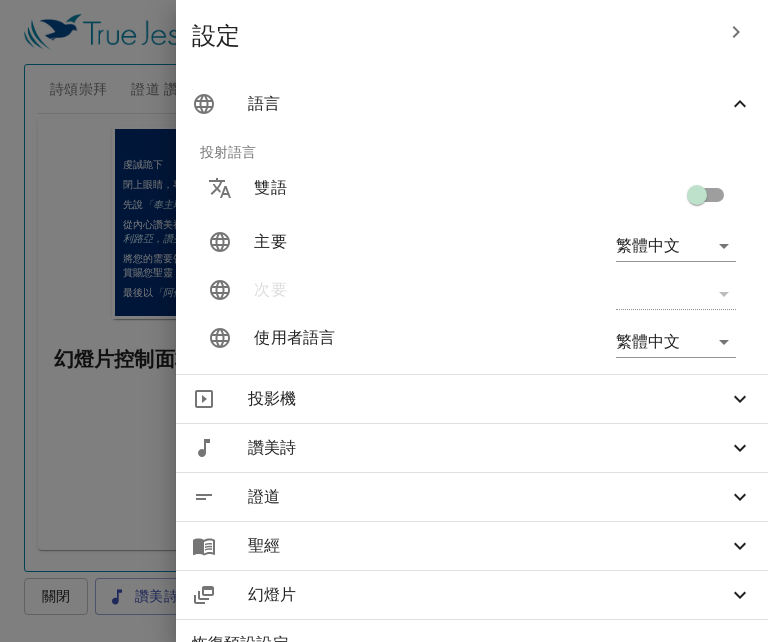 click at bounding box center [384, 321] 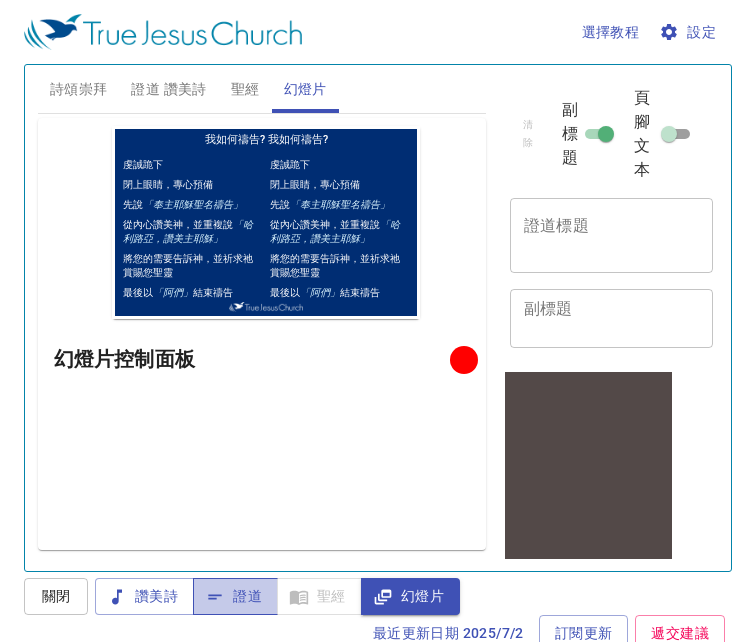 click on "證道" at bounding box center [235, 596] 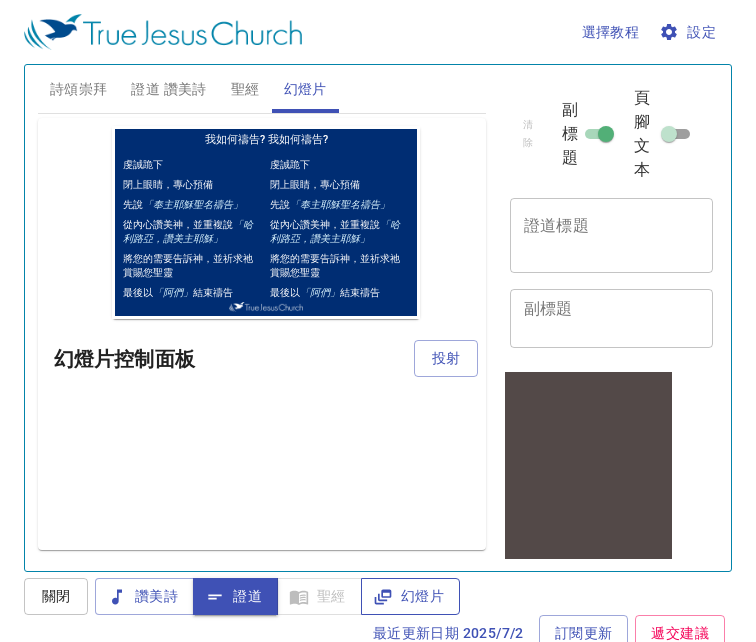 click on "幻燈片" at bounding box center (410, 596) 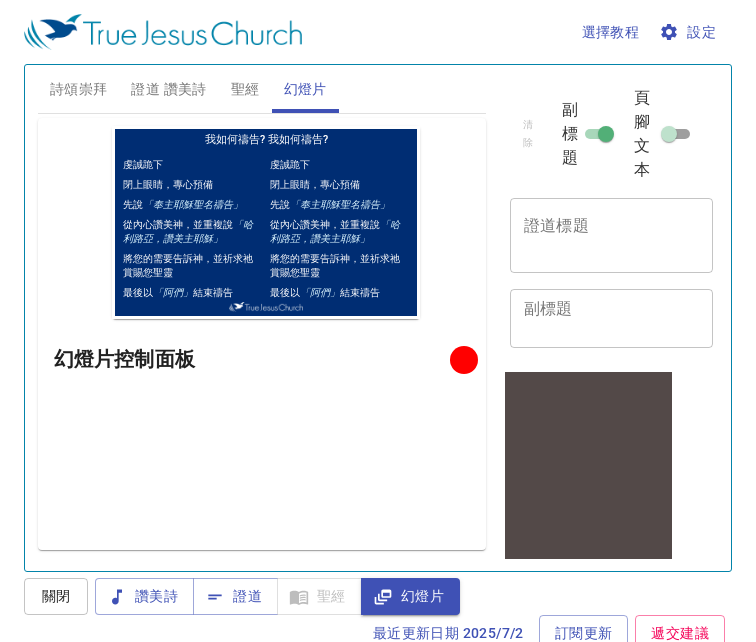 click on "設定" at bounding box center [689, 32] 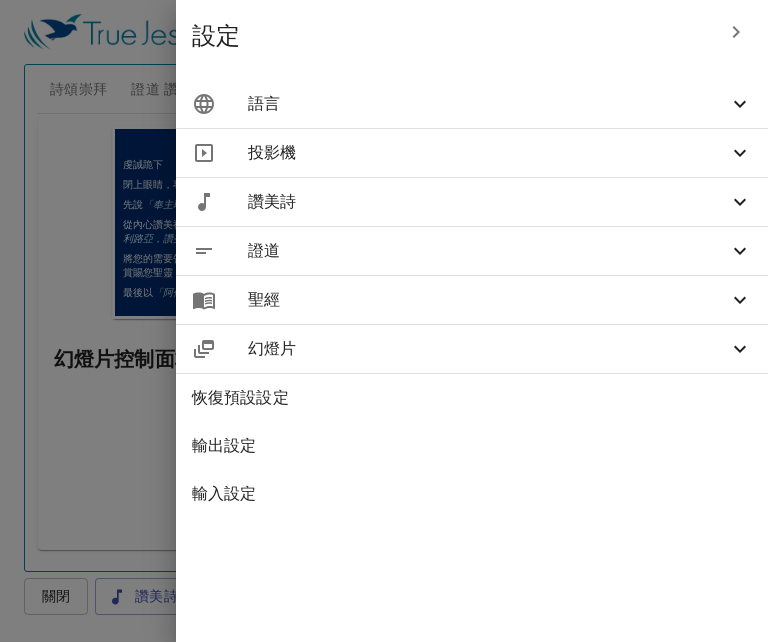 click on "語言" at bounding box center (488, 104) 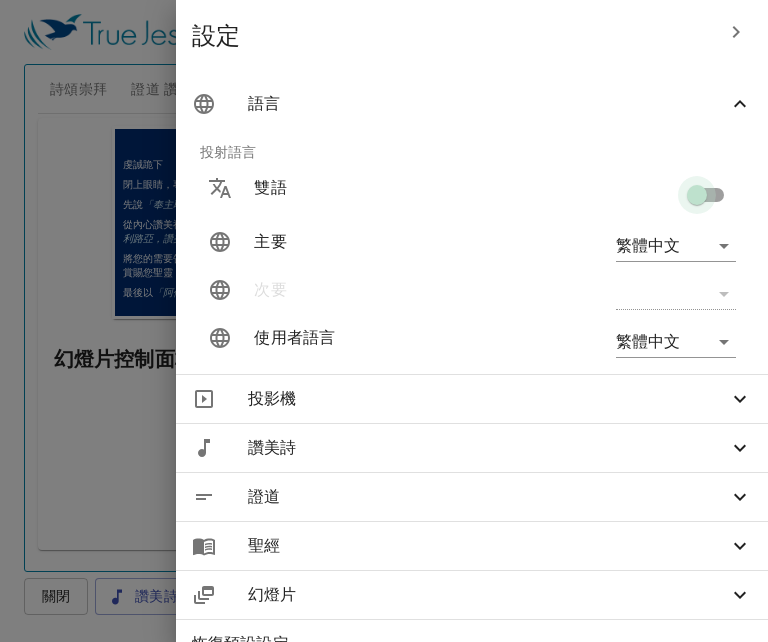 click at bounding box center [697, 199] 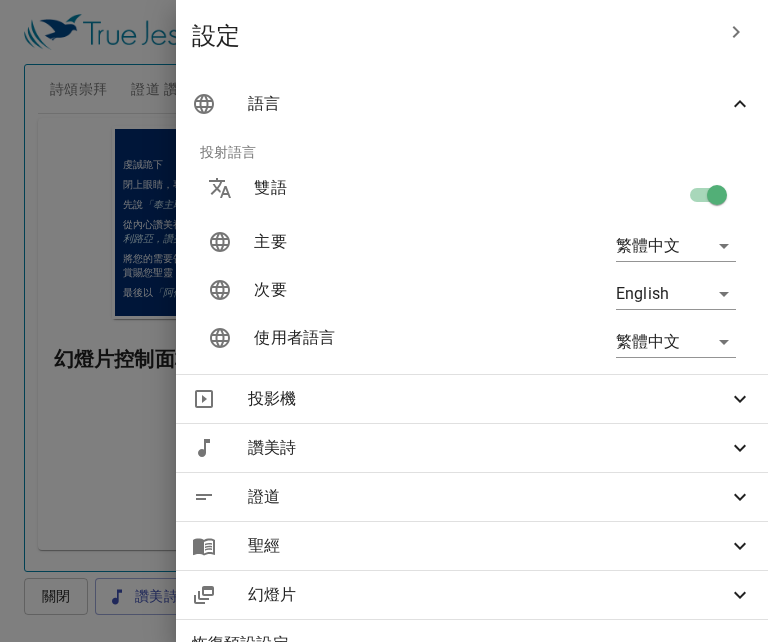 click at bounding box center [384, 321] 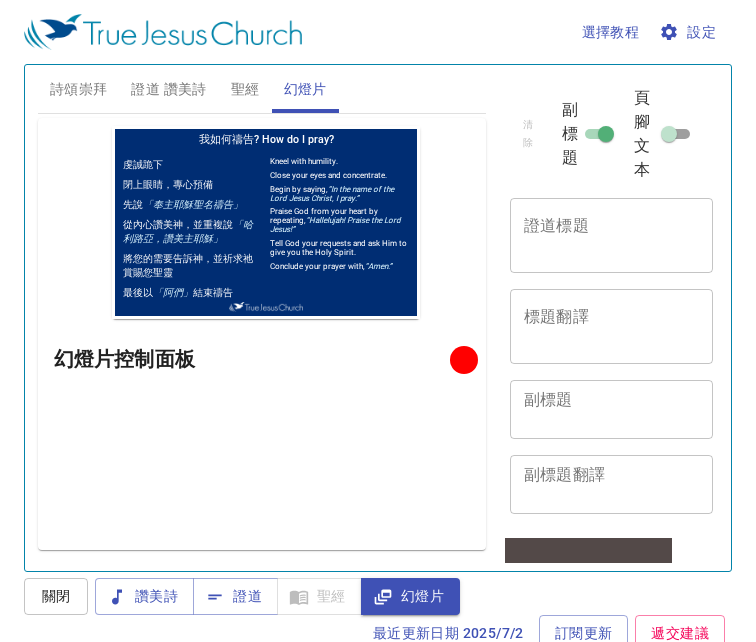 click on "證道 讚美詩" at bounding box center (168, 89) 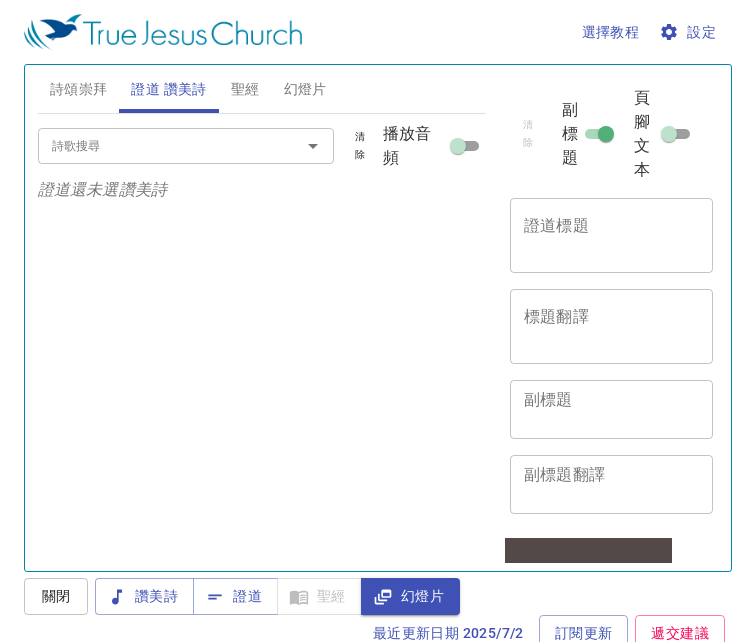 click on "詩歌搜尋" at bounding box center (157, 145) 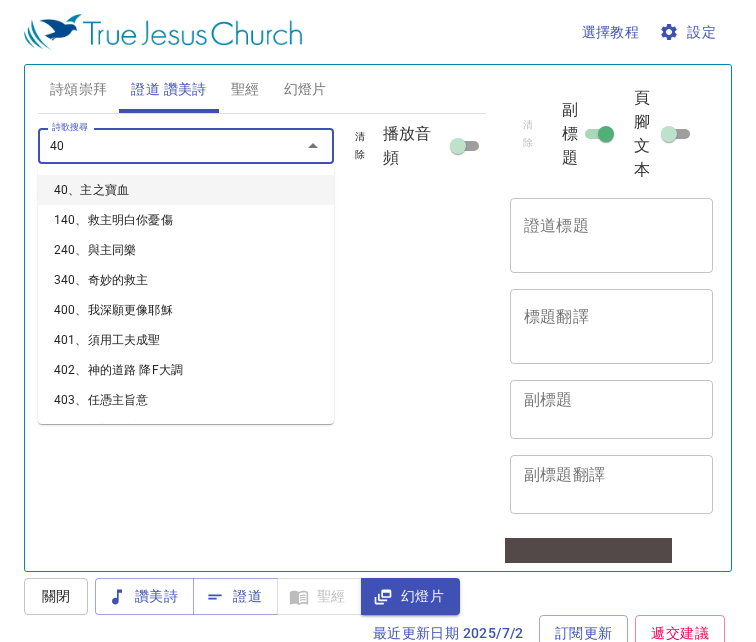 type on "400" 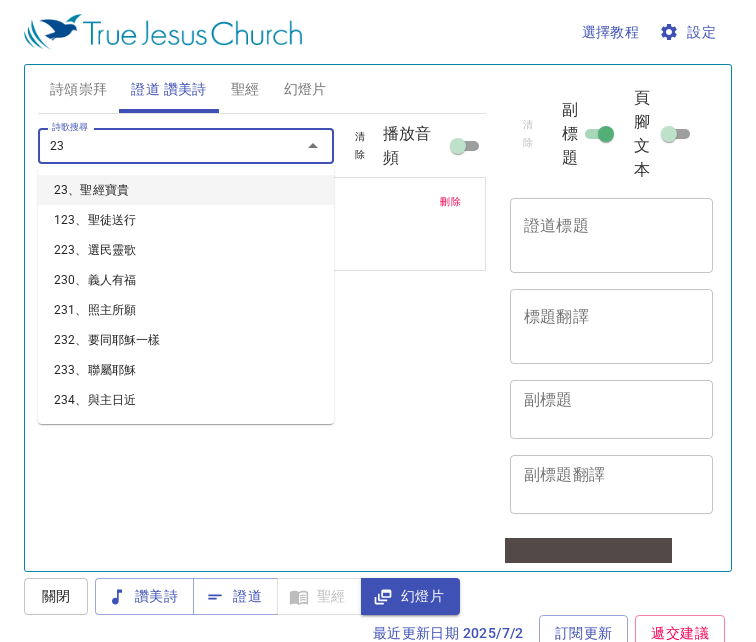type on "232" 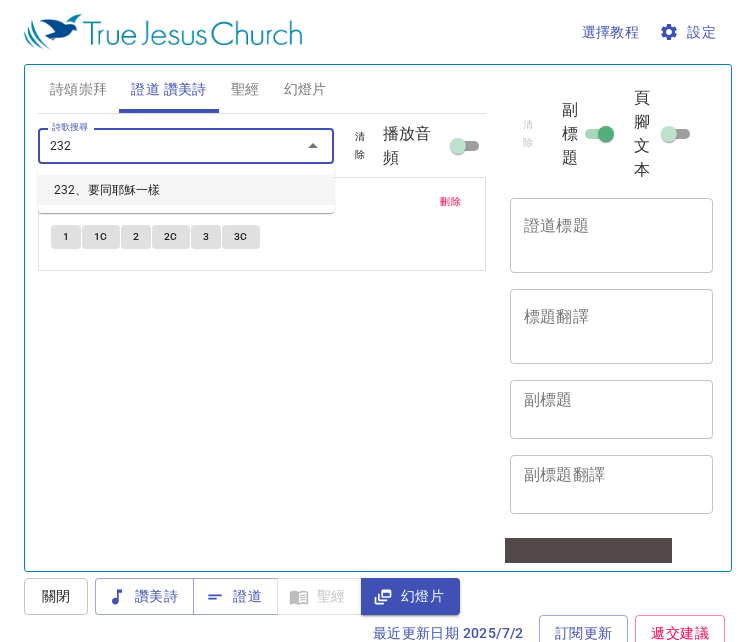 type 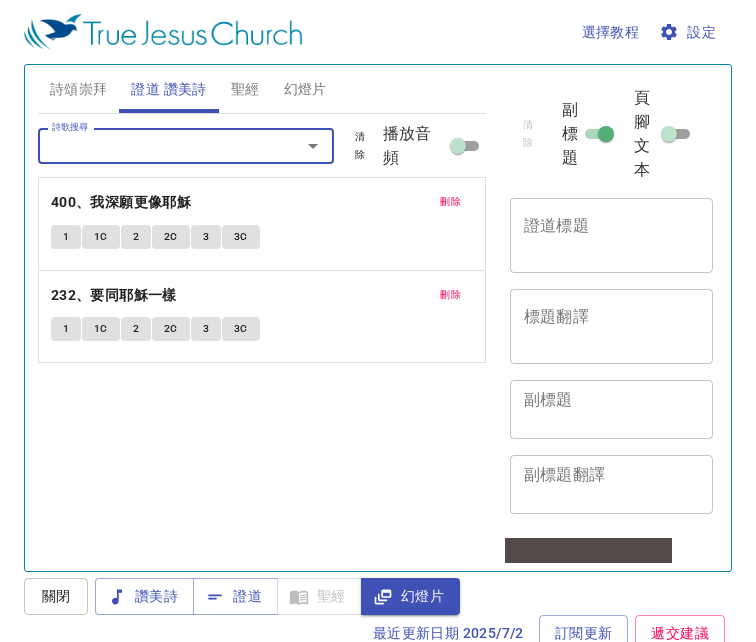 click on "x 證道標題" at bounding box center [611, 235] 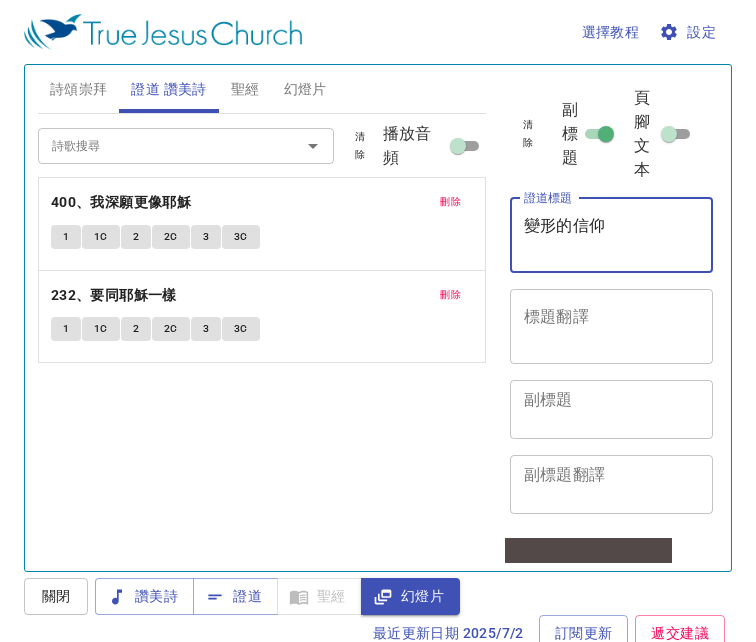 type on "變形的信仰" 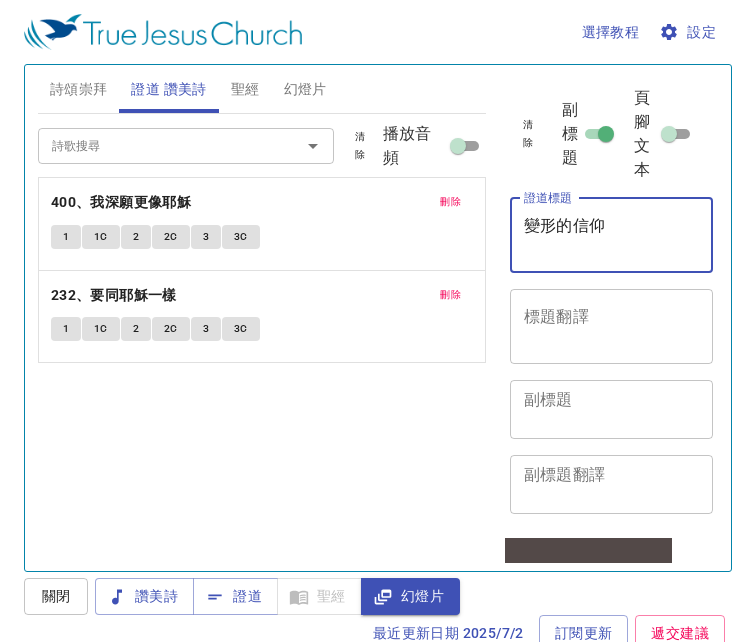 click on "標題翻譯" at bounding box center (611, 326) 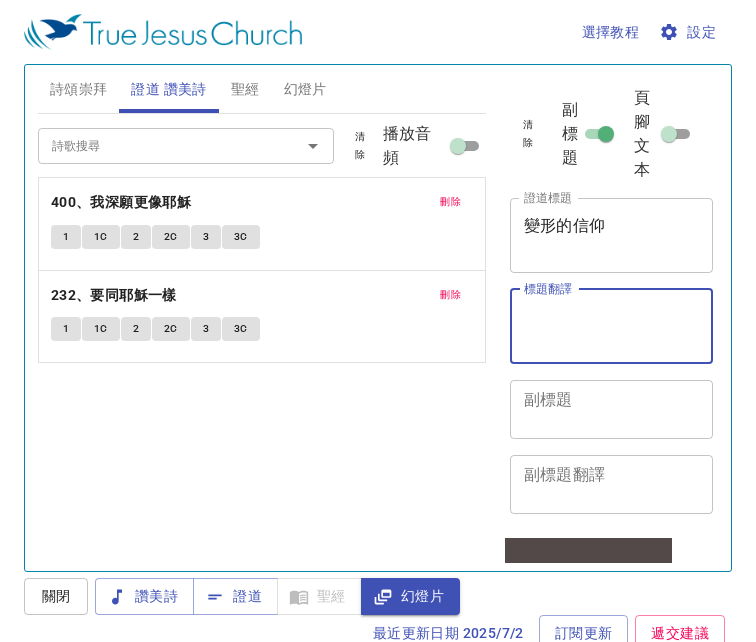 click on "副標題" at bounding box center (611, 409) 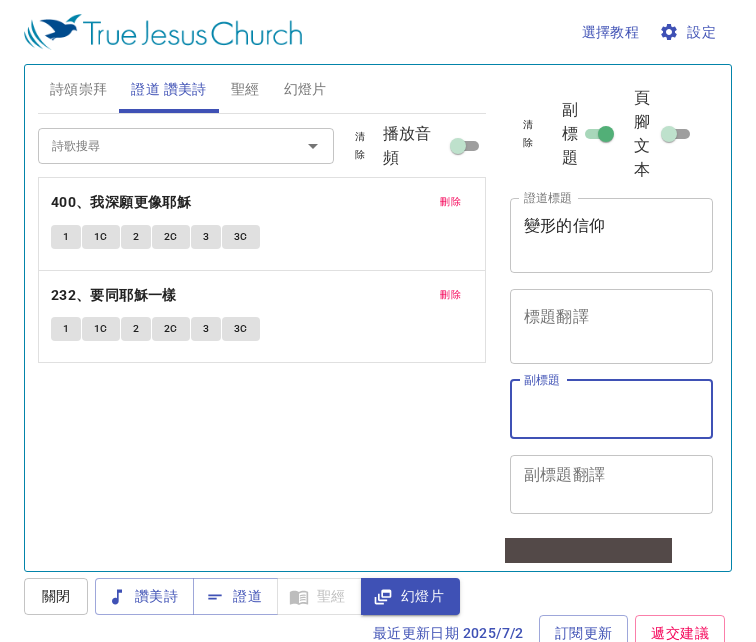 paste on "江啟明弟兄" 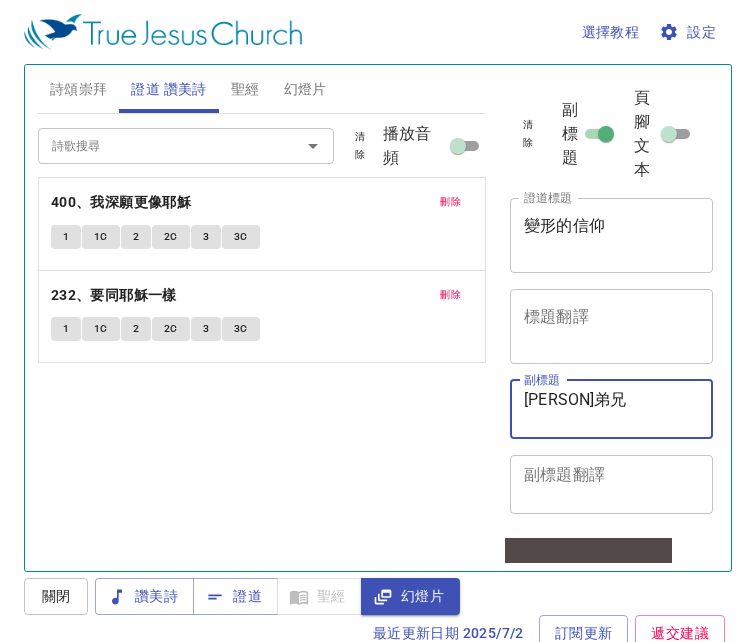 click on "江啟明弟兄" at bounding box center [611, 409] 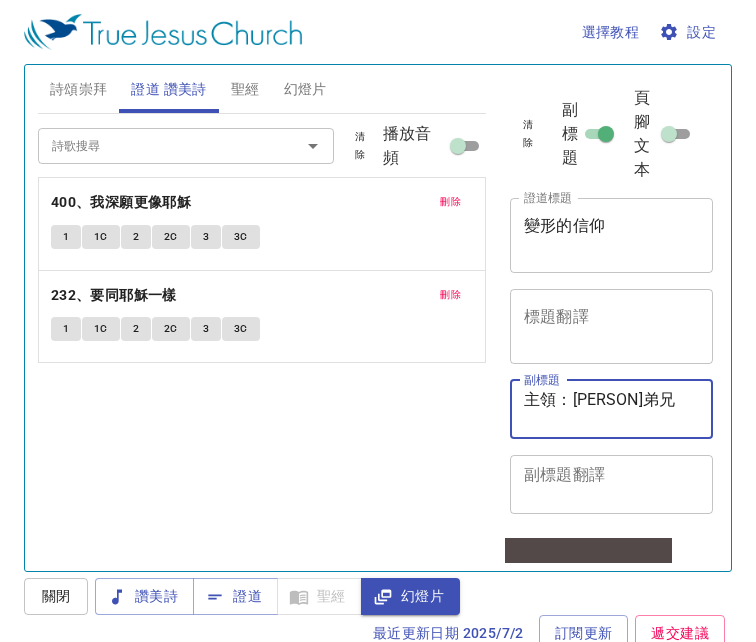 type on "主領：江啟明弟兄" 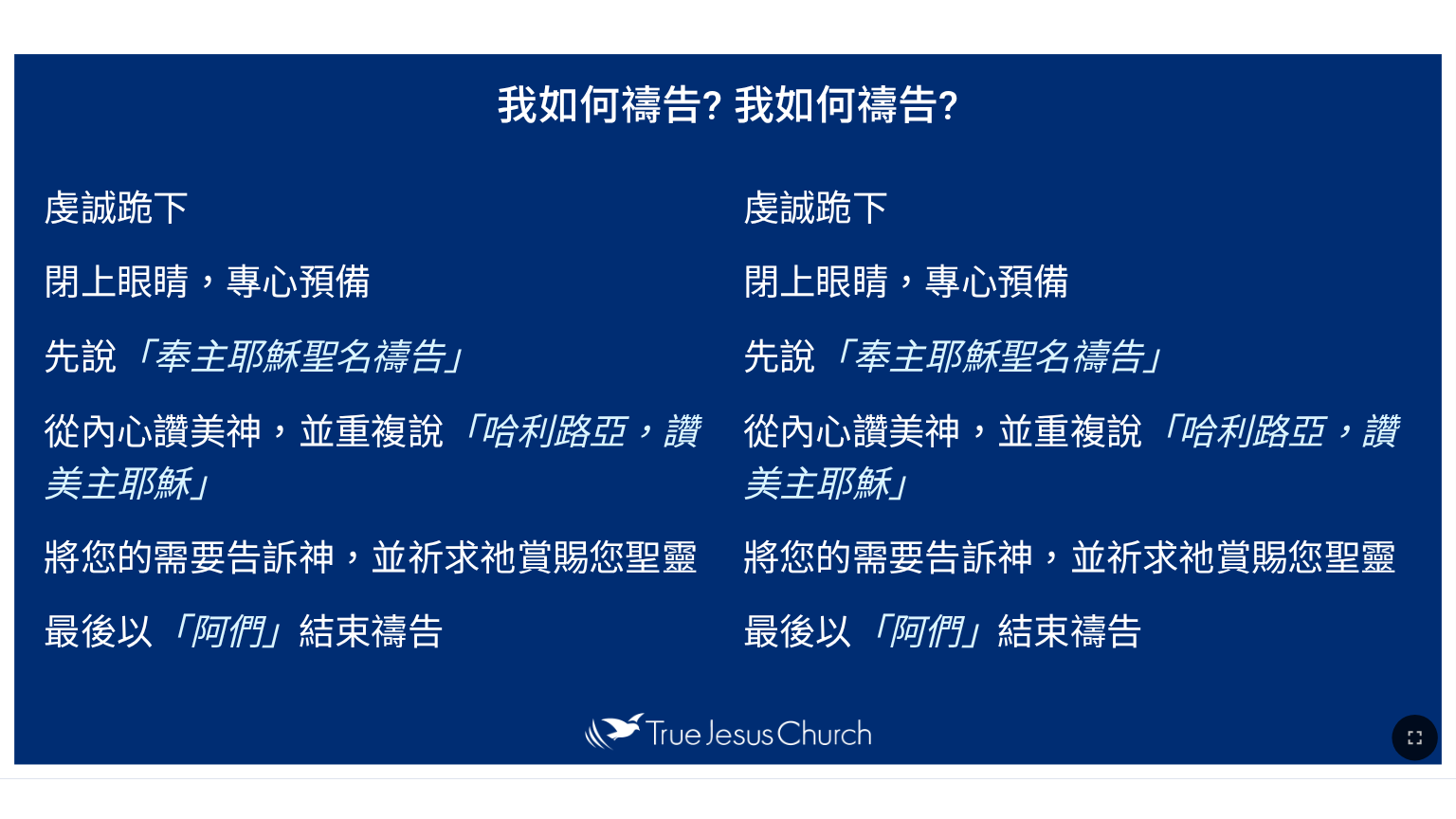 scroll, scrollTop: 0, scrollLeft: 0, axis: both 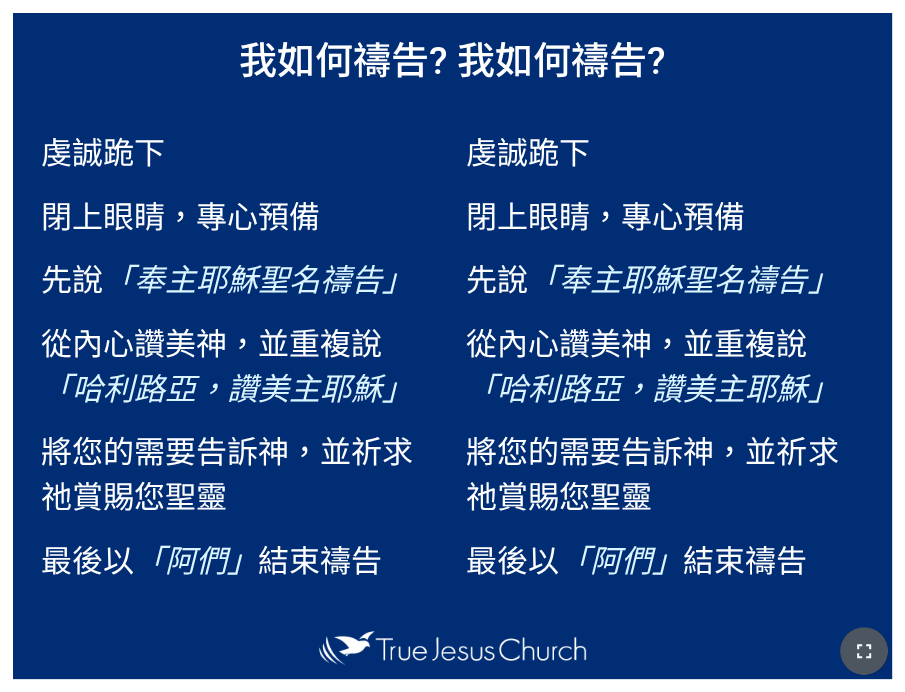 click at bounding box center [864, 651] 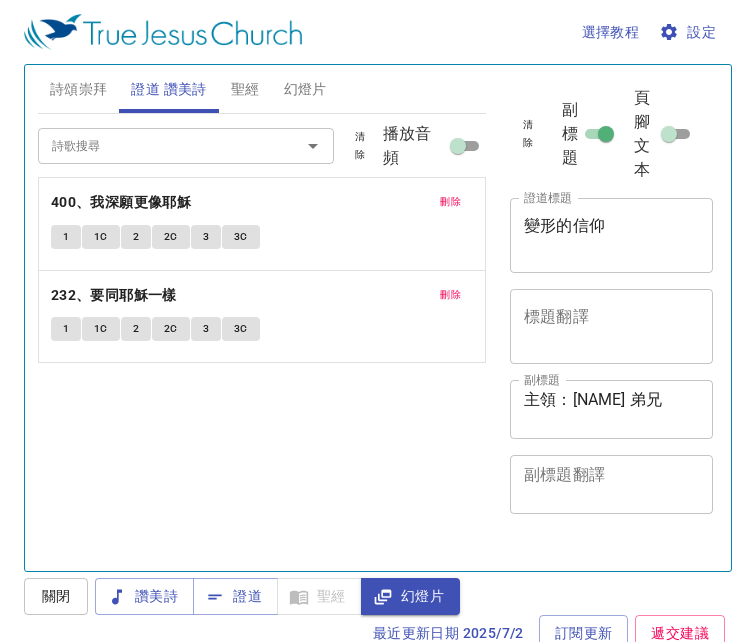 scroll, scrollTop: 0, scrollLeft: 0, axis: both 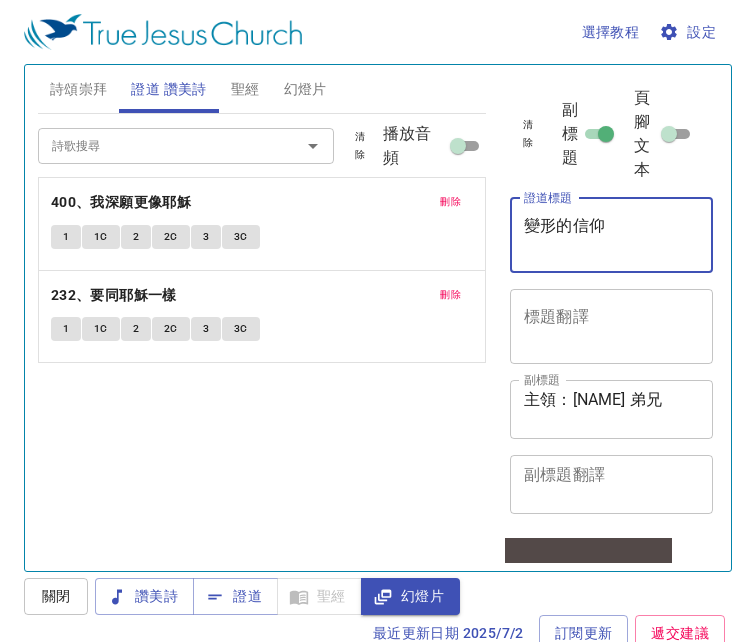 drag, startPoint x: 607, startPoint y: 224, endPoint x: 357, endPoint y: 238, distance: 250.3917 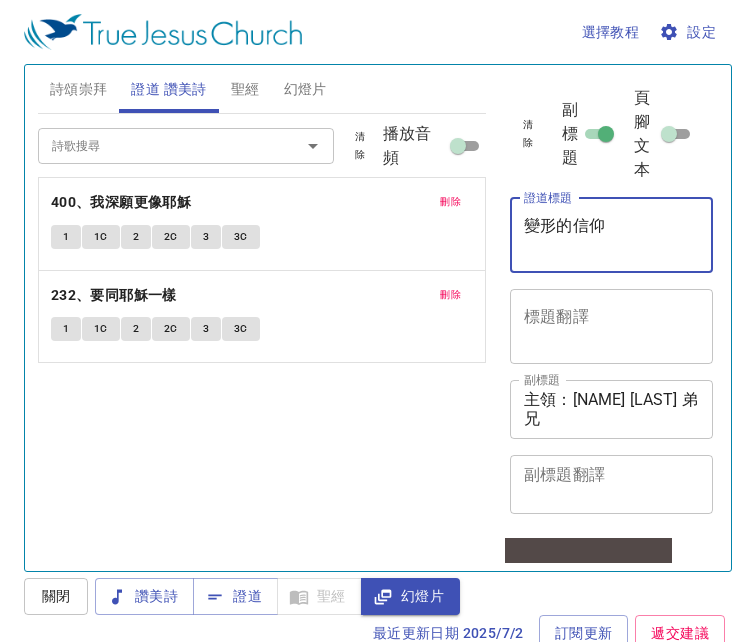 scroll, scrollTop: 0, scrollLeft: 0, axis: both 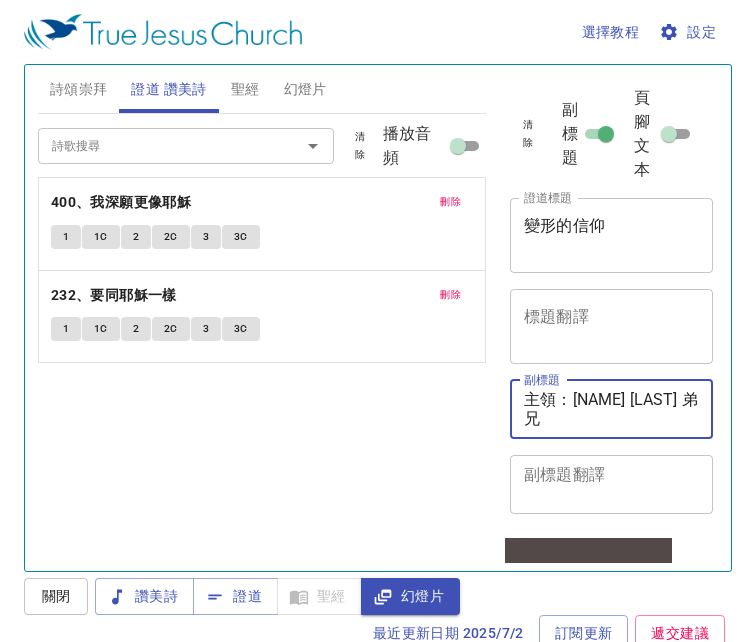 drag, startPoint x: 672, startPoint y: 404, endPoint x: 575, endPoint y: 399, distance: 97.128784 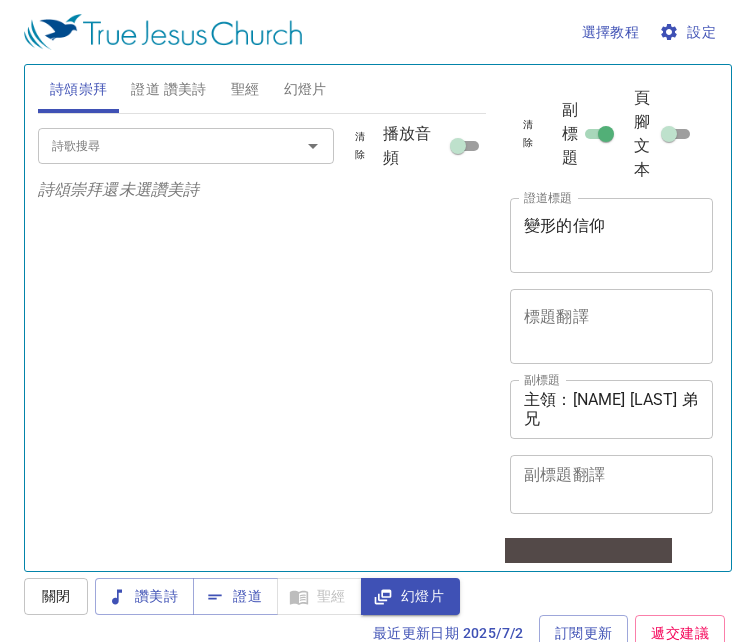 click on "詩歌搜尋" at bounding box center [157, 145] 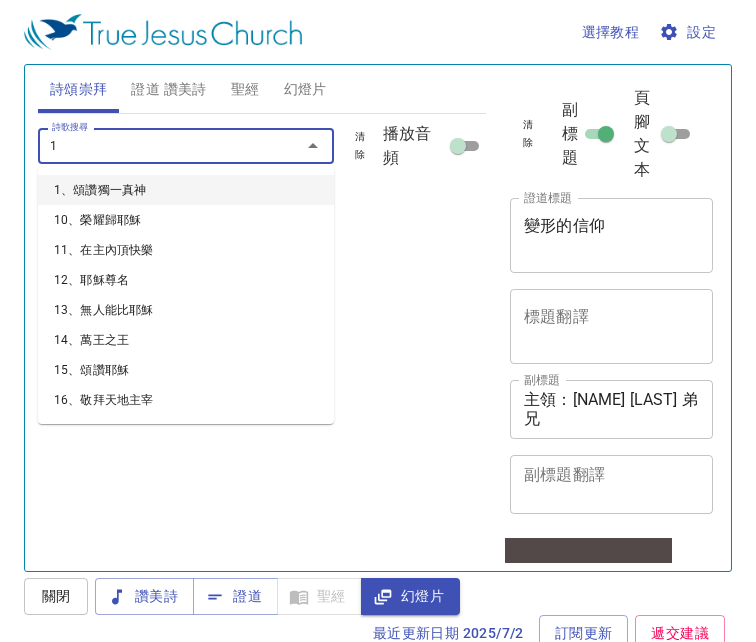 type on "10" 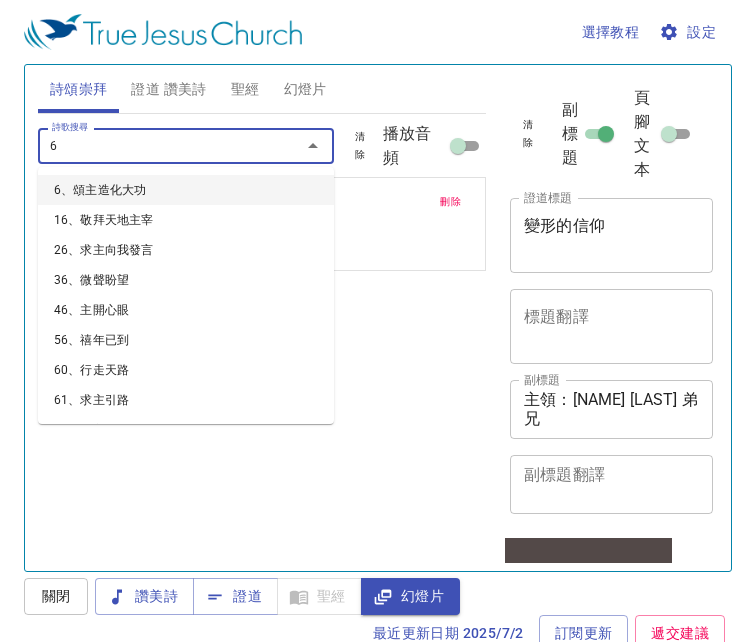 type on "65" 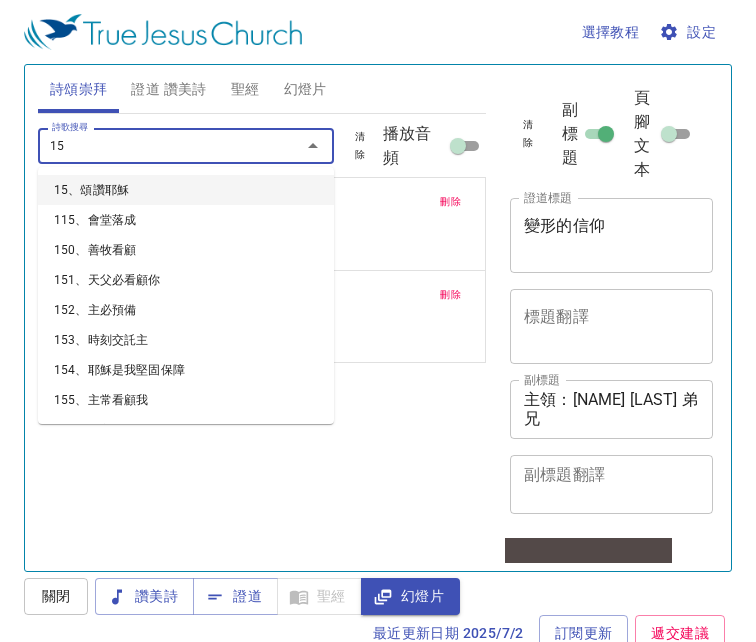 type on "152" 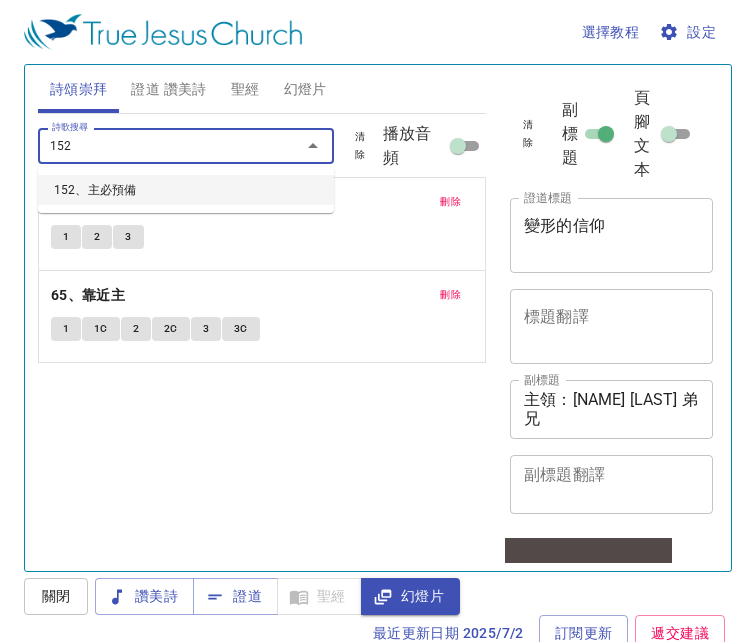 type 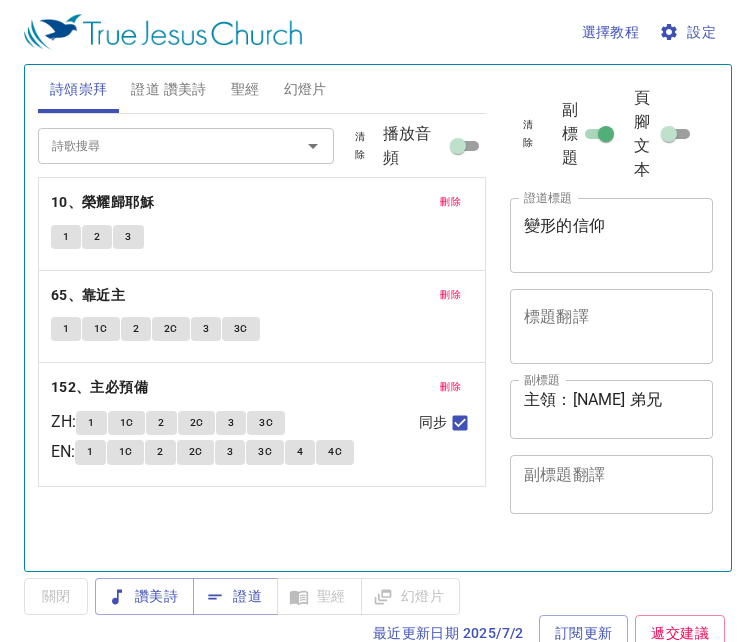 scroll, scrollTop: 0, scrollLeft: 0, axis: both 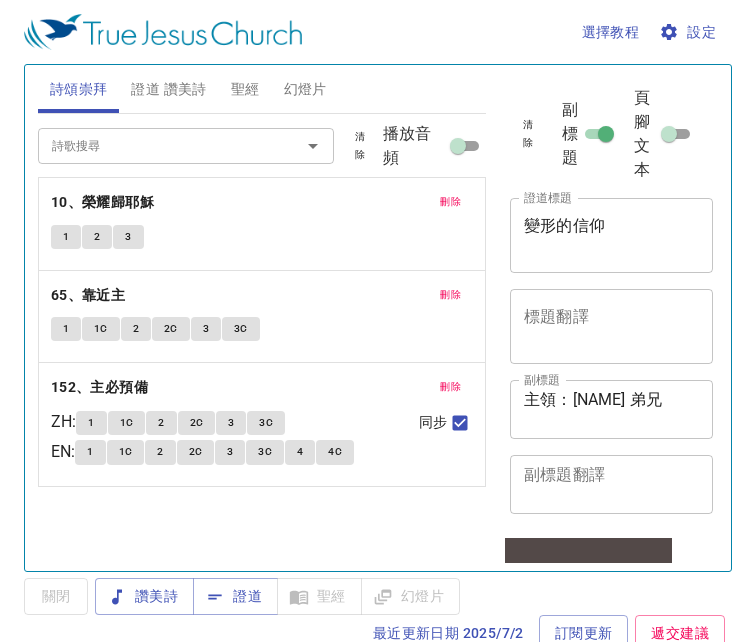 click on "詩歌搜尋 詩歌搜尋   清除 播放音頻 刪除 10、榮耀歸耶穌   1 2 3 刪除 65、靠近主   1 1C 2 2C 3 3C 刪除 152、主必預備   ZH :   1 1C 2 2C 3 3C EN :   1 1C 2 2C 3 3C 4 4C 同步" at bounding box center (262, 334) 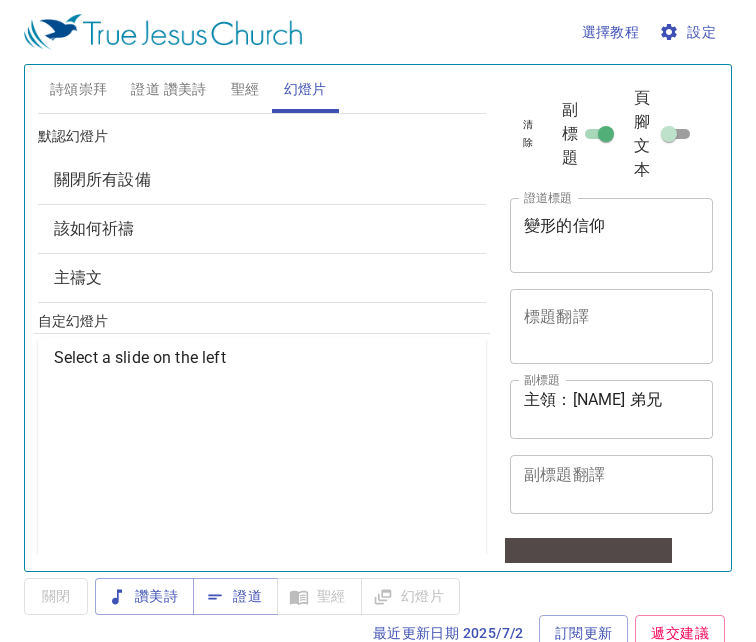 click on "設定" at bounding box center [689, 32] 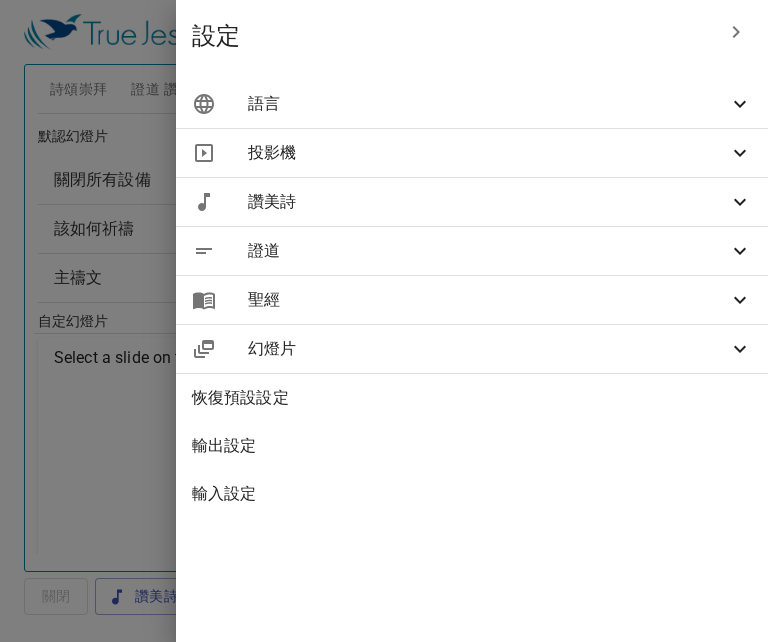 click 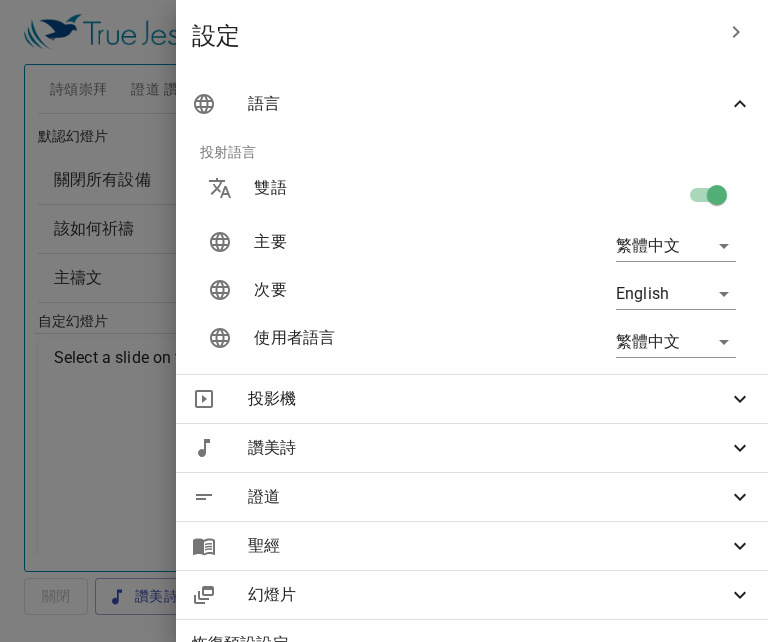 click at bounding box center (717, 199) 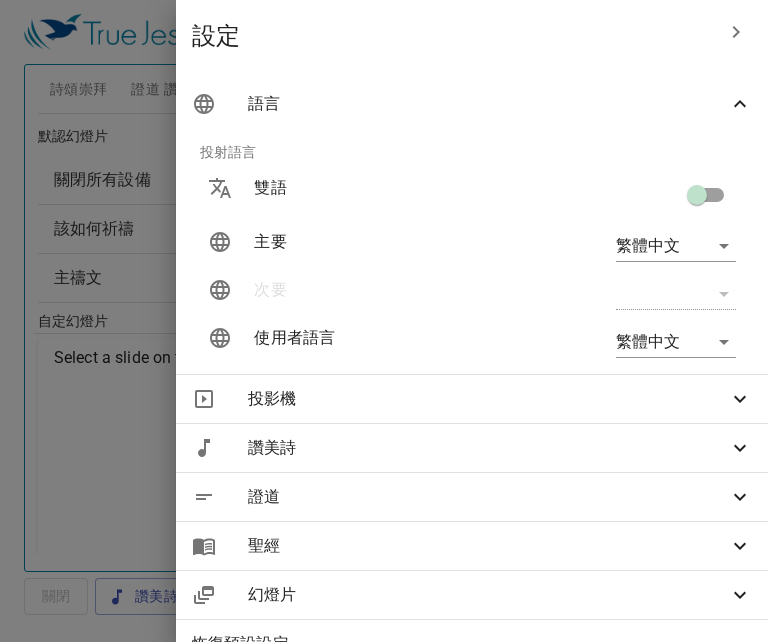 click at bounding box center [384, 321] 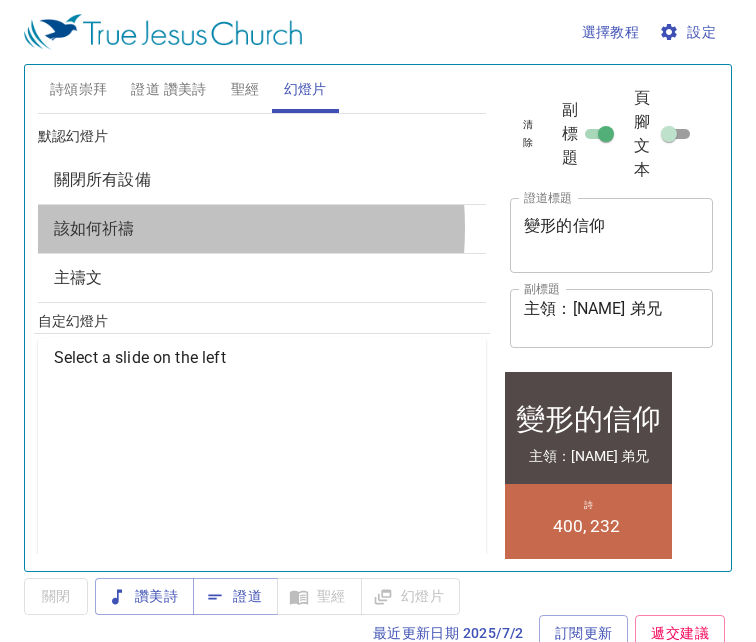 click on "該如何祈禱" at bounding box center (94, 228) 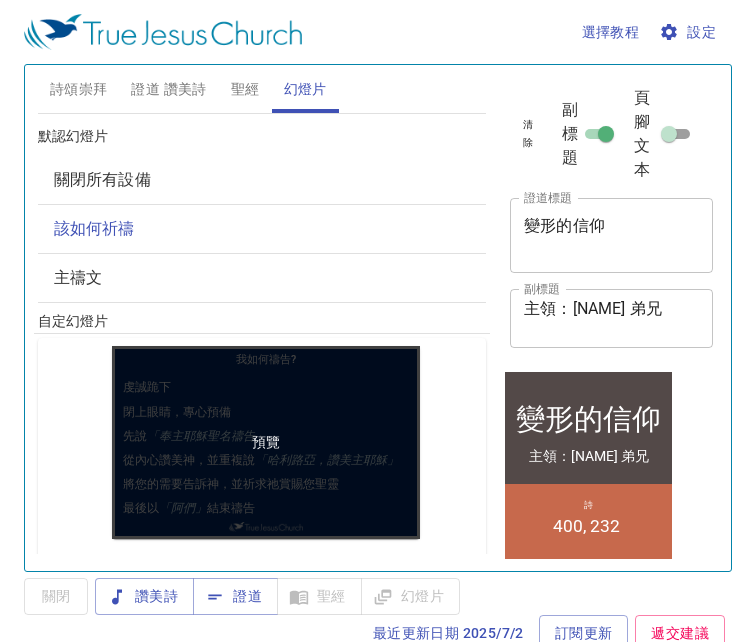 scroll, scrollTop: 0, scrollLeft: 0, axis: both 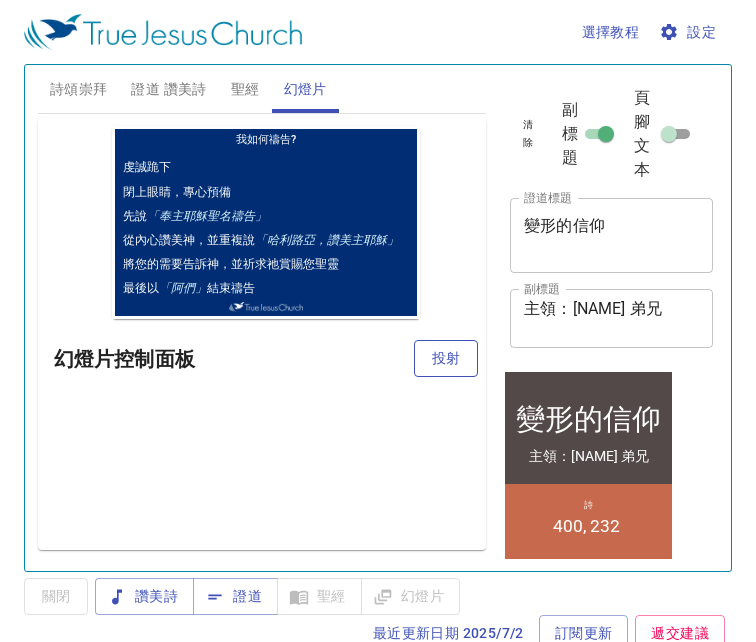 click on "投射" at bounding box center (446, 358) 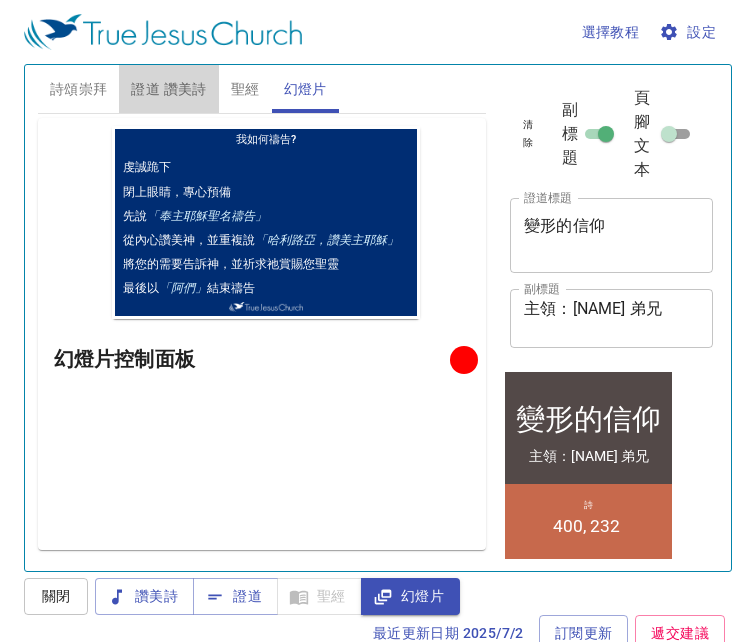 click on "證道 讚美詩" at bounding box center (168, 89) 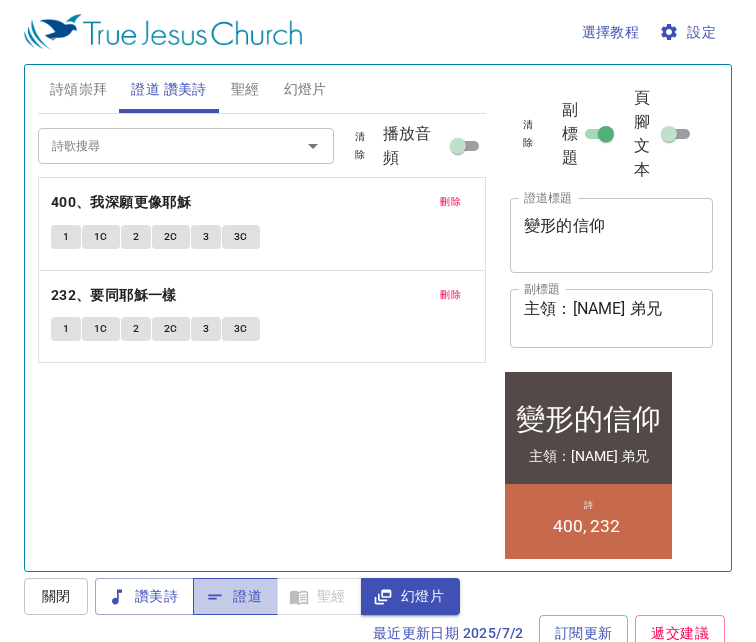 click on "證道" at bounding box center [235, 596] 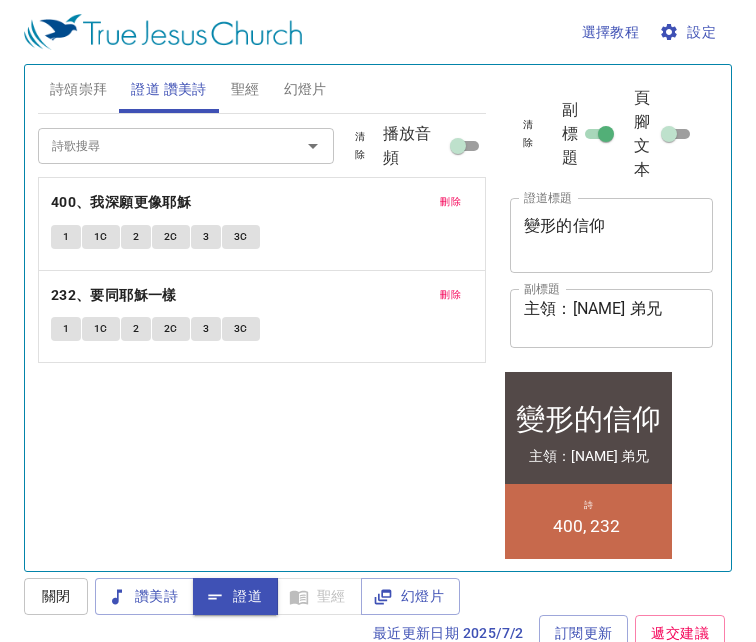click on "詩頌崇拜" at bounding box center [79, 89] 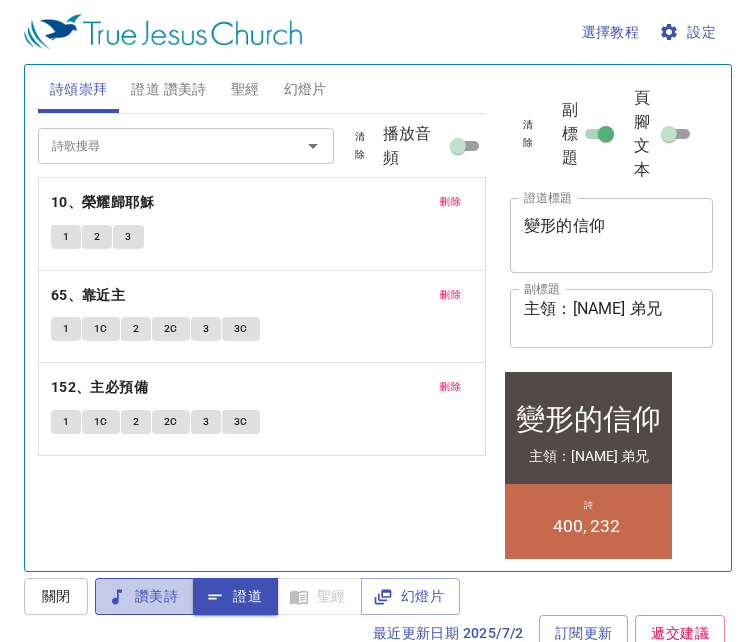 click on "讚美詩" at bounding box center (144, 596) 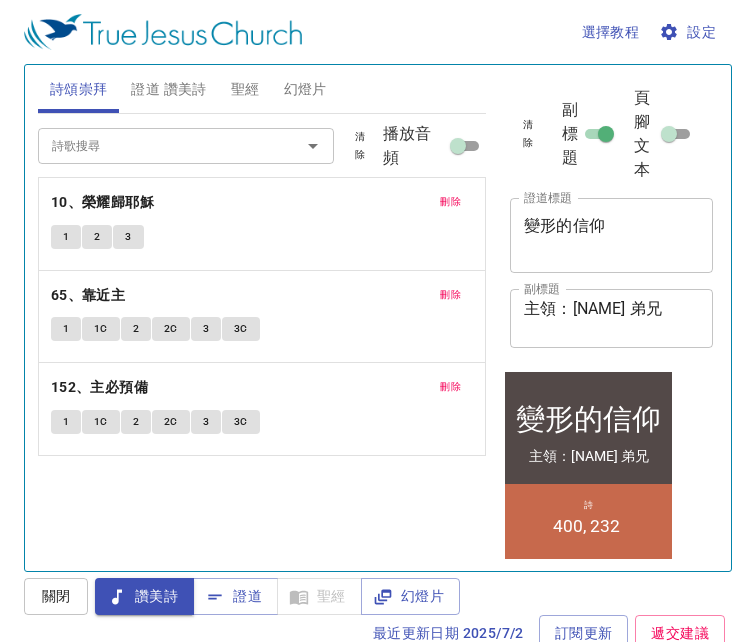 drag, startPoint x: 279, startPoint y: 328, endPoint x: 247, endPoint y: 397, distance: 76.05919 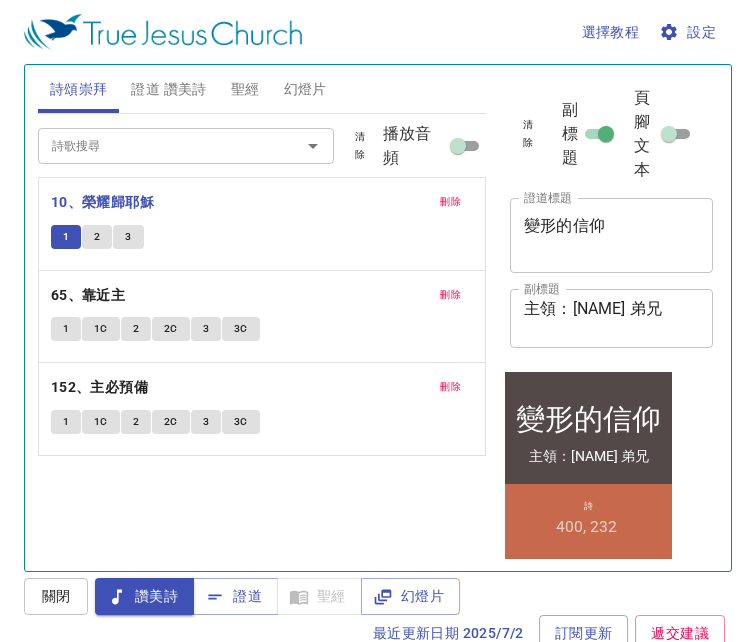 type 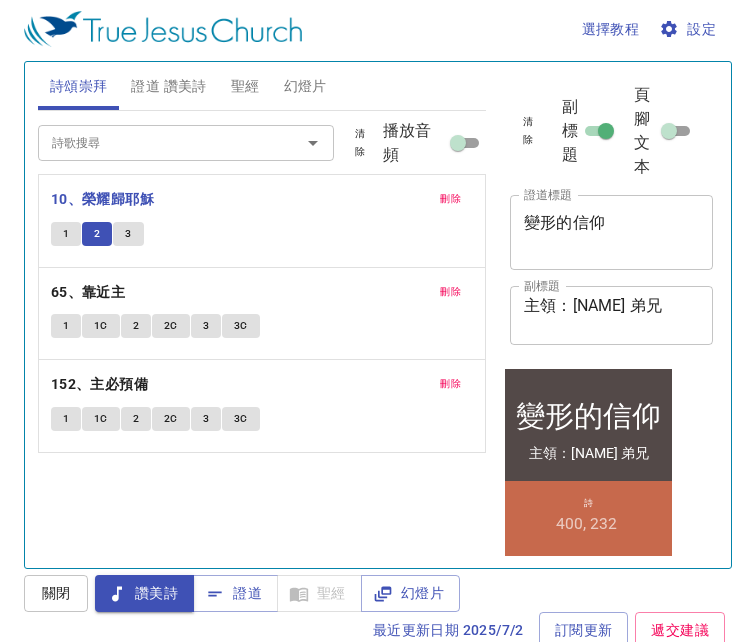 scroll, scrollTop: 9, scrollLeft: 0, axis: vertical 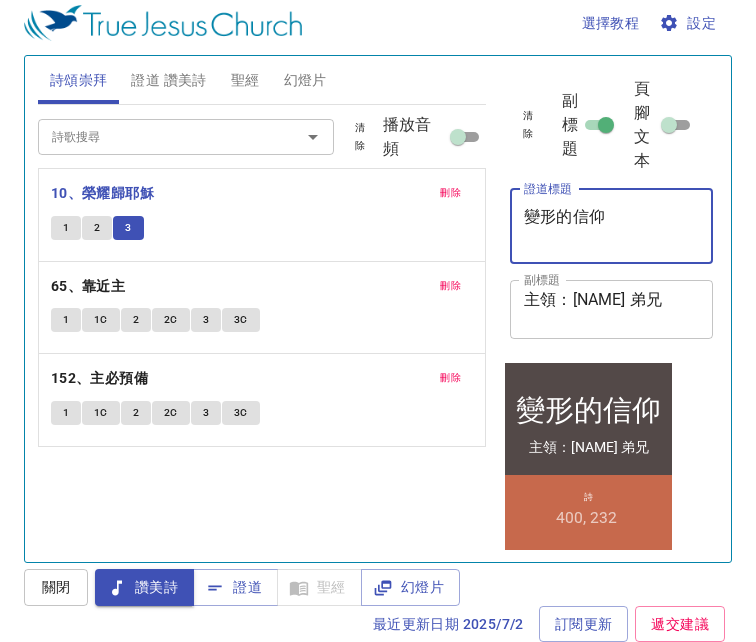 drag, startPoint x: 620, startPoint y: 194, endPoint x: 525, endPoint y: 212, distance: 96.69022 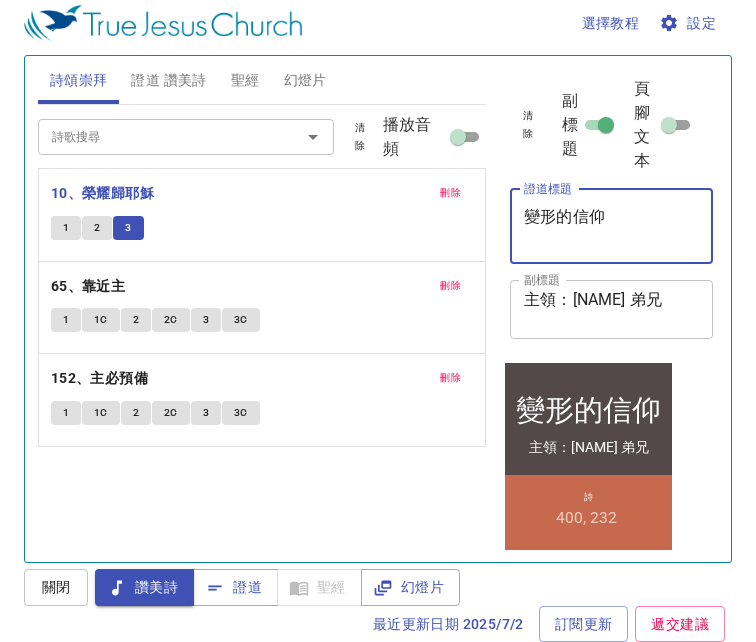 click on "變形的信仰 x 證道標題" at bounding box center [611, 226] 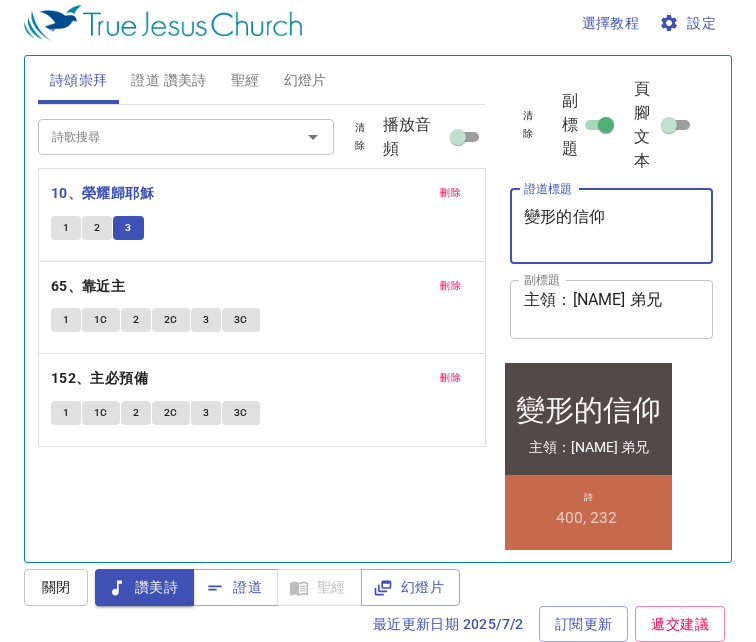 drag, startPoint x: 631, startPoint y: 221, endPoint x: 469, endPoint y: 219, distance: 162.01234 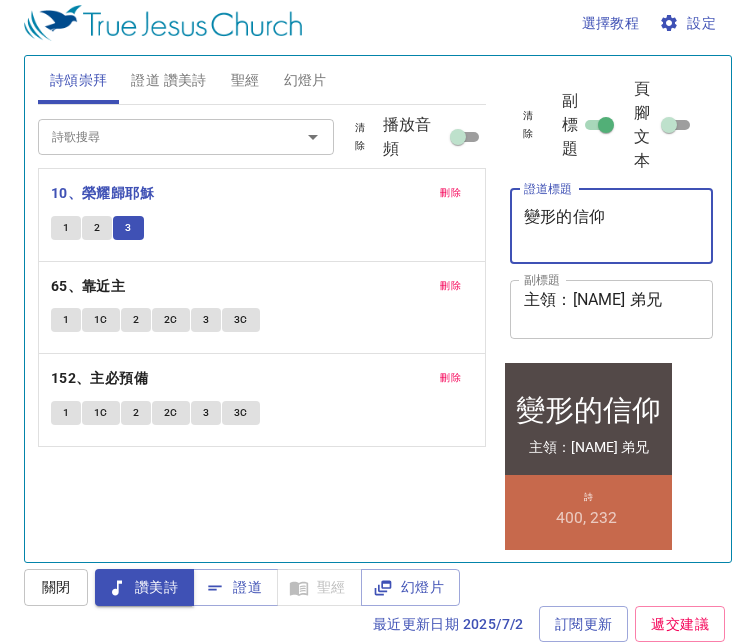 click on "詩頌崇拜 證道 讚美詩 聖經 幻燈片 詩歌搜尋 詩歌搜尋   清除 播放音頻 刪除 10、榮耀歸耶穌   1 2 3 刪除 65、靠近主   1 1C 2 2C 3 3C 刪除 152、主必預備   1 1C 2 2C 3 3C 詩歌搜尋 詩歌搜尋   清除 播放音頻 刪除 400、我深願更像耶穌   1 1C 2 2C 3 3C 刪除 232、要同耶穌一樣   1 1C 2 2C 3 3C 創世記 1 挑選聖經章節 (Ctrl + /) 挑選聖經章節 (Ctrl + /)   經文歷史   上一節  (←, ↑)     下一節  (→, ↓) 顯示 1 節 顯示 2 節 顯示 3 節 顯示 4 節 顯示 5 節 1 ﻿起初 ，　神 創造 天 地 。 2 地 是 空虛 混沌 ，淵 面 黑暗 ；　神 的靈 運行 在水 面 上 。 3 神 說 ：要有 光 ，就有了光 。 4 神 看 光 是好的 ，就把光 暗 分開了 。 5 神 稱 光 為晝 ，稱 暗 為夜 。有晚上 ，有早晨 ，這是頭一 日 。 6 神 說 ：諸水 之間 要有空氣 ，將水 分 為上下。 7 神 就造出 空氣 ，將空氣 以下 的水 、空氣 以上 8" at bounding box center [378, 301] 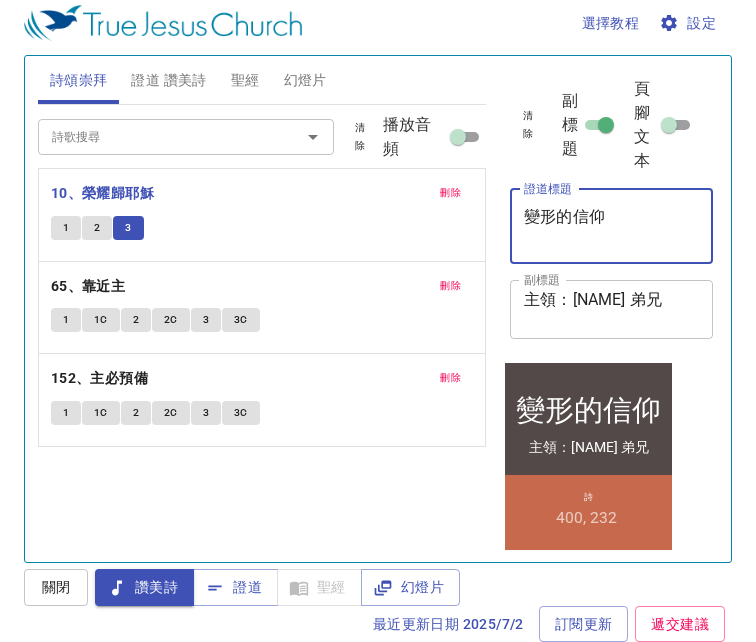 click on "詩頌崇拜" at bounding box center [79, 80] 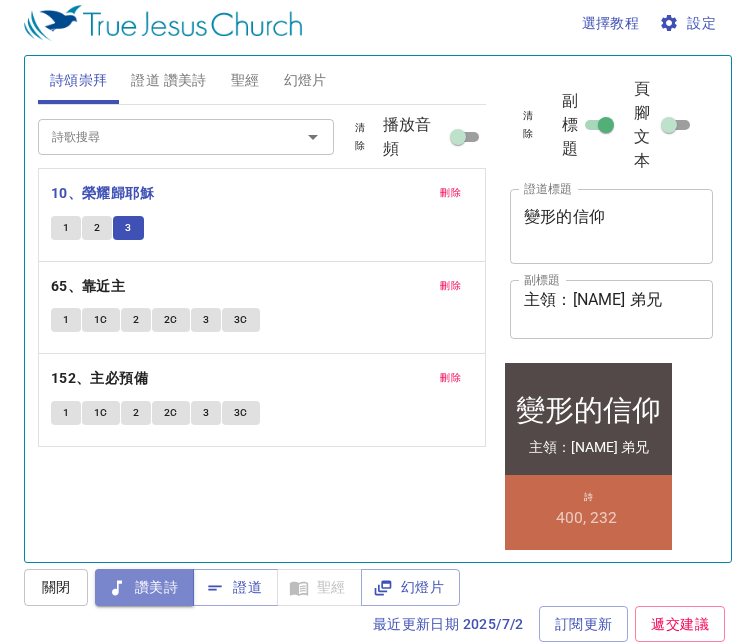 click on "讚美詩" at bounding box center (144, 587) 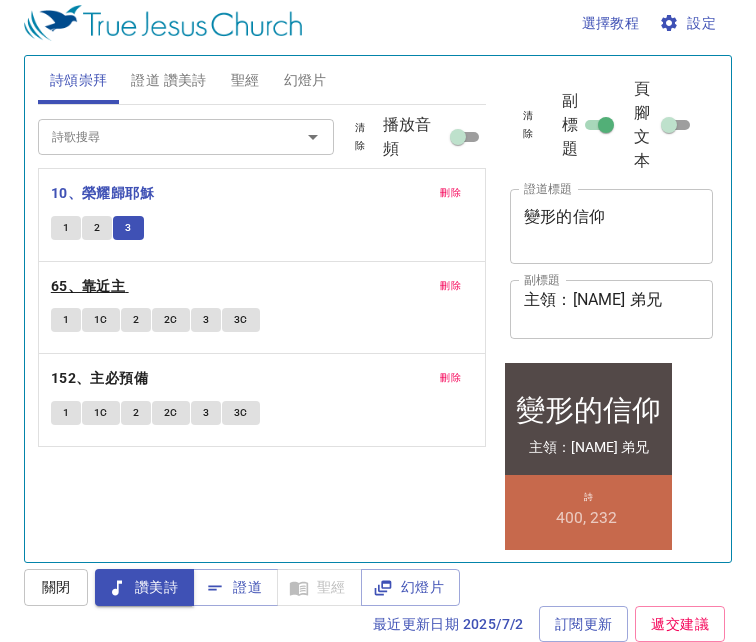 click on "65、靠近主" at bounding box center (88, 286) 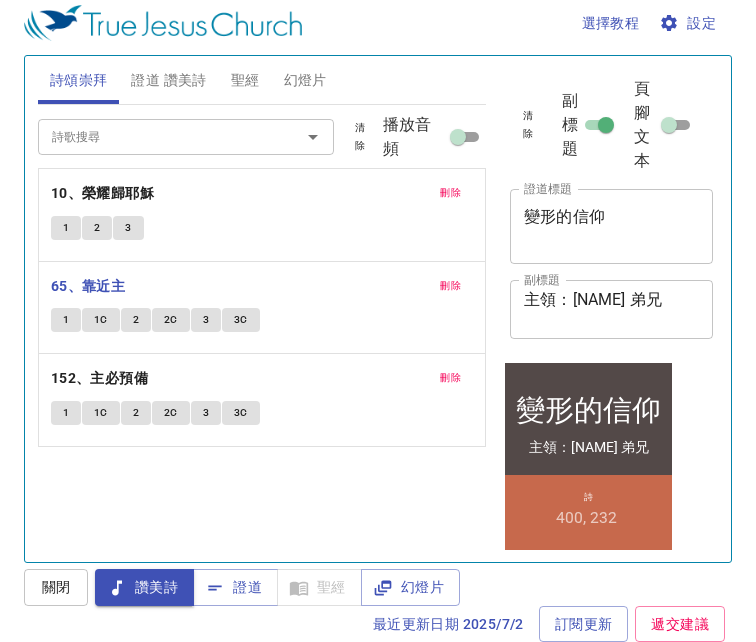 click on "1" at bounding box center [66, 320] 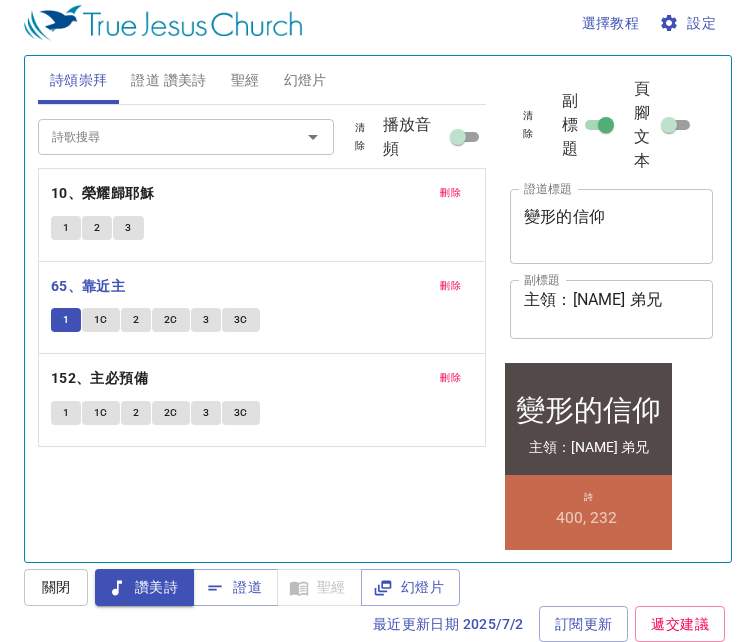 type 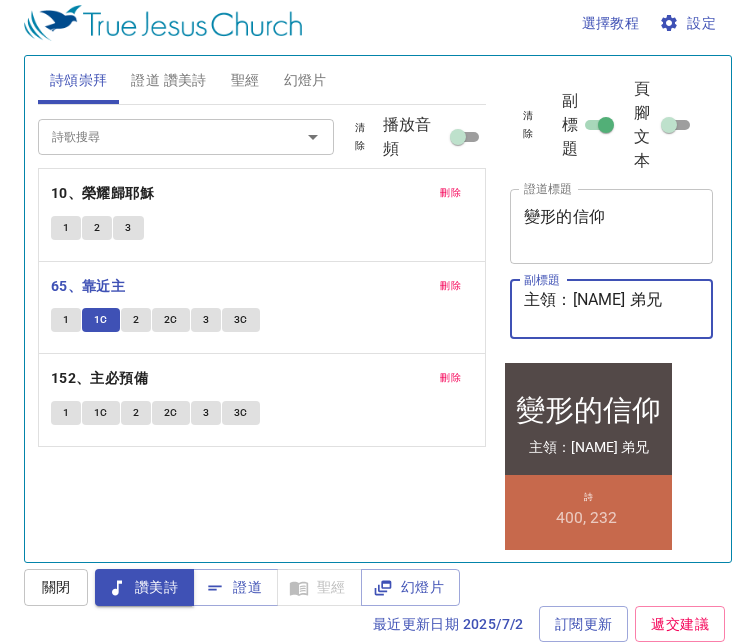 drag, startPoint x: 664, startPoint y: 293, endPoint x: 569, endPoint y: 304, distance: 95.63472 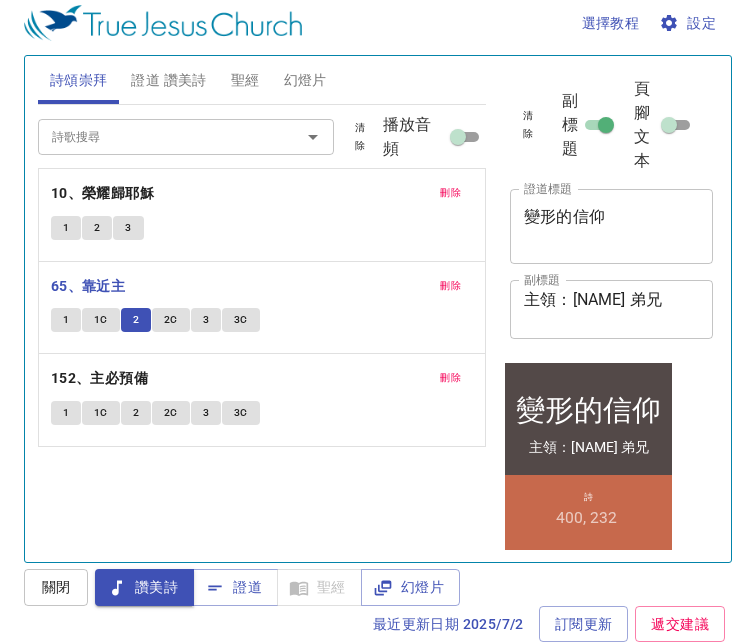 type 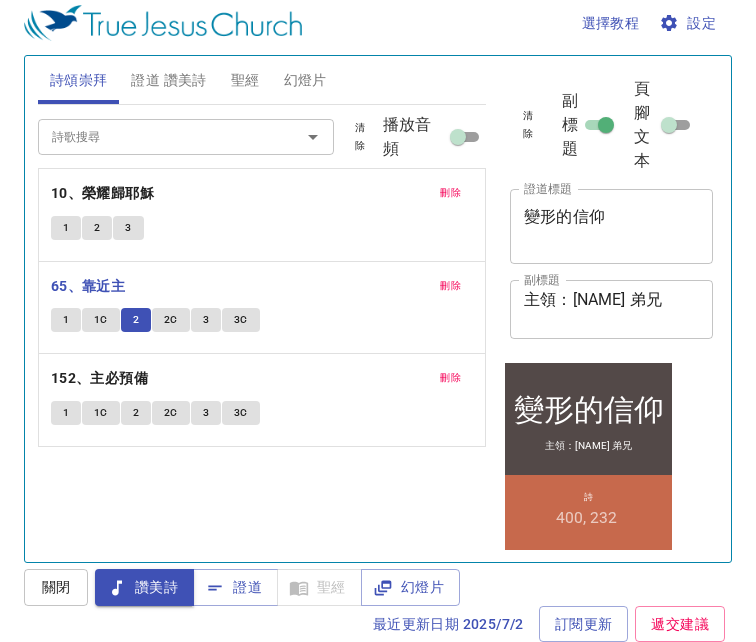 scroll, scrollTop: 0, scrollLeft: 0, axis: both 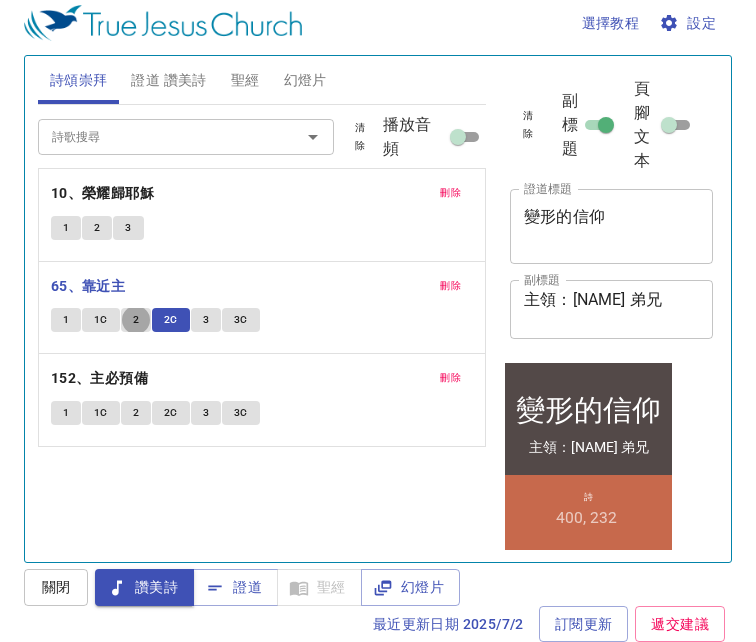 type 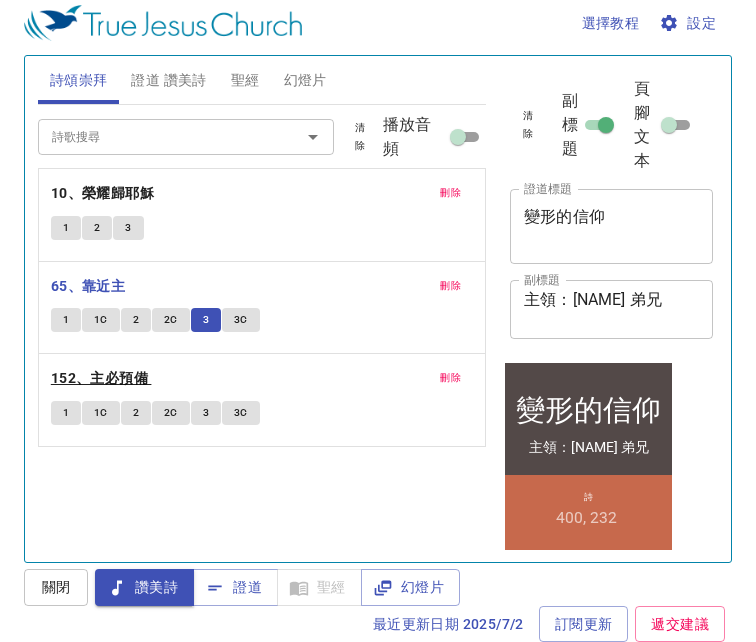 click on "152、主必預備" at bounding box center [99, 378] 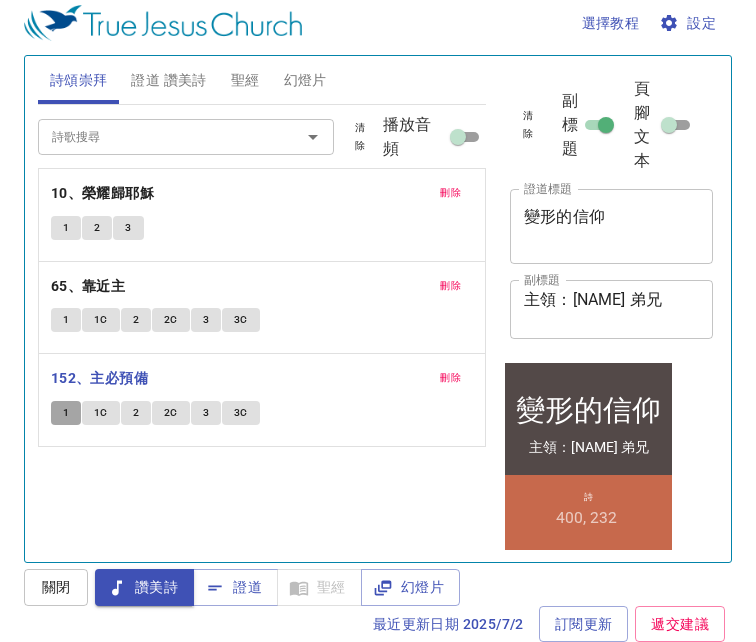 click on "1" at bounding box center [66, 413] 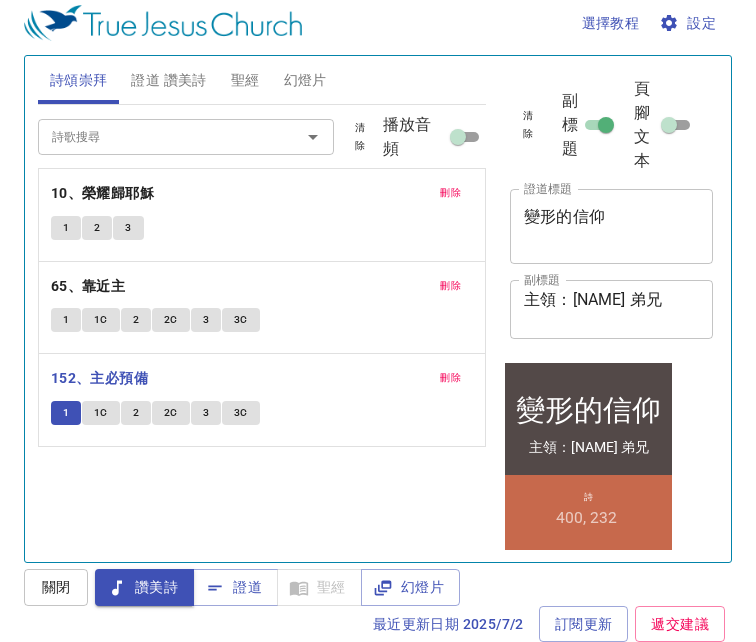 click on "詩歌搜尋 詩歌搜尋   清除 播放音頻 刪除 10、榮耀歸耶穌   1 2 3 刪除 65、靠近主   1 1C 2 2C 3 3C 刪除 152、主必預備   1 1C 2 2C 3 3C" at bounding box center (262, 325) 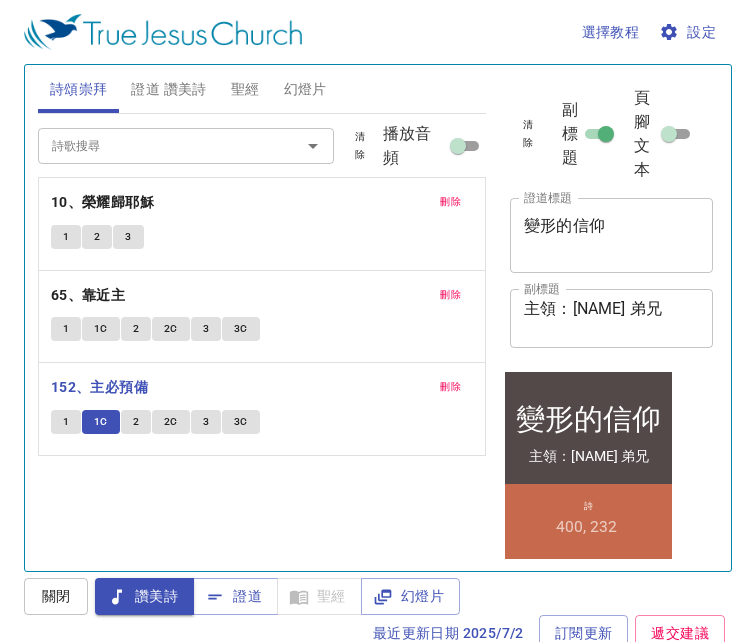 scroll, scrollTop: 9, scrollLeft: 0, axis: vertical 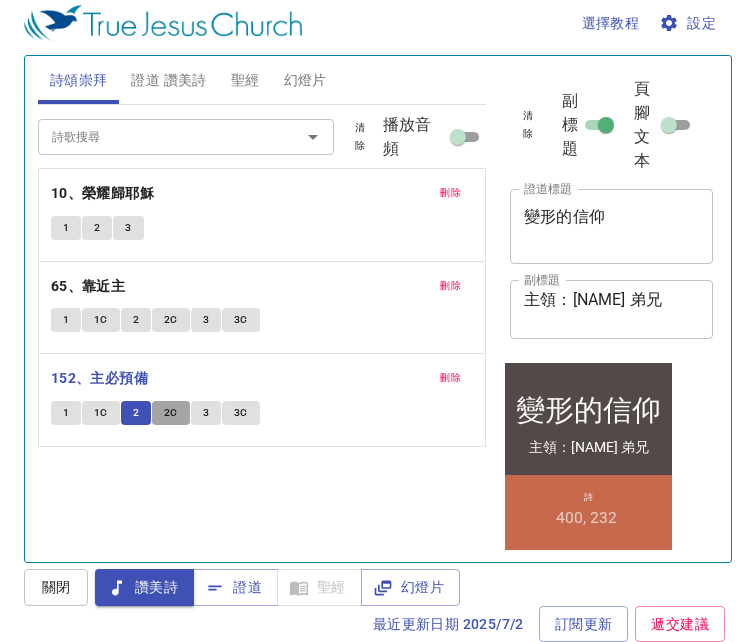 click on "2C" at bounding box center [171, 413] 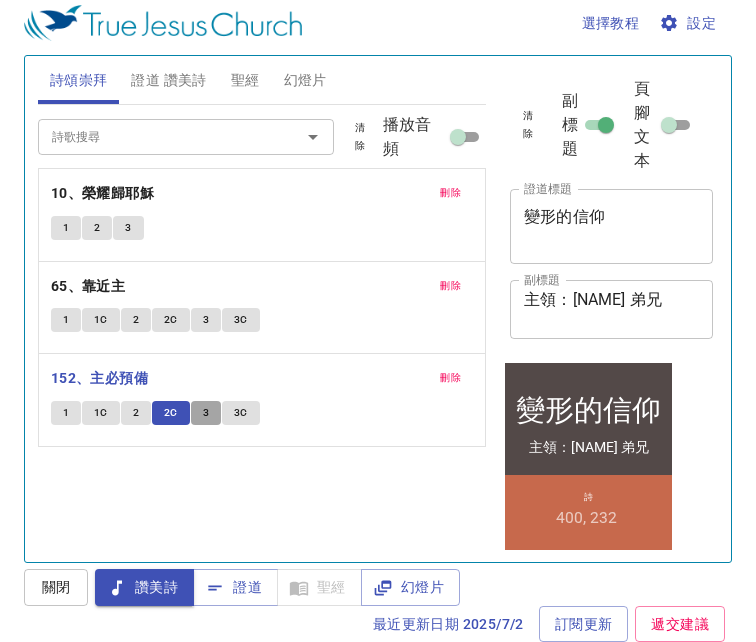 click on "3" at bounding box center [206, 413] 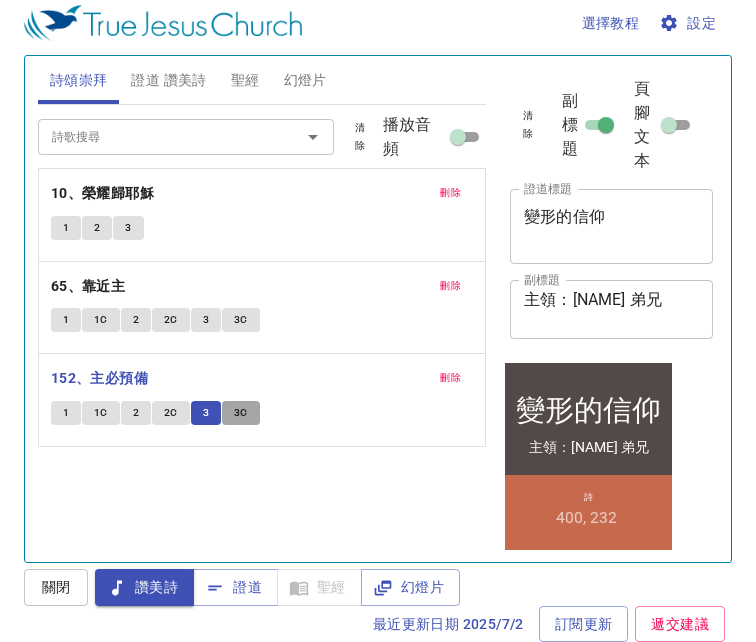 click on "3C" at bounding box center [241, 413] 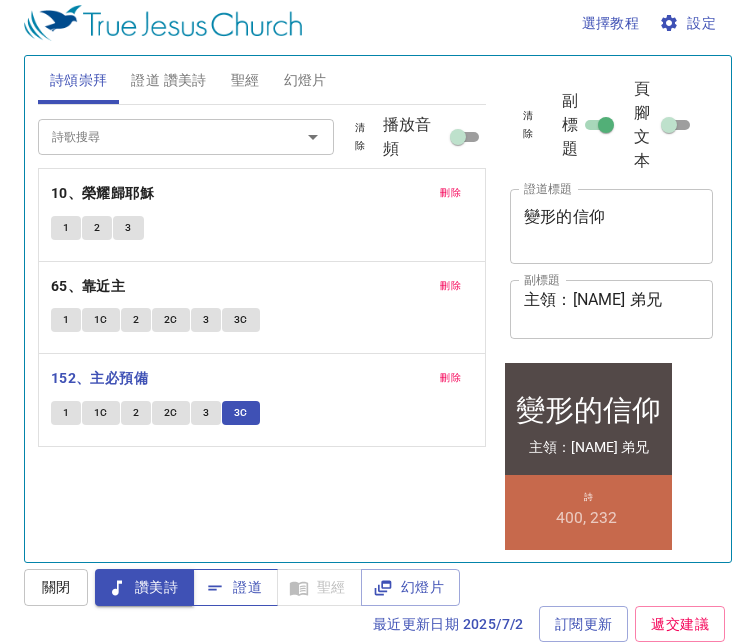 click on "證道" at bounding box center (235, 587) 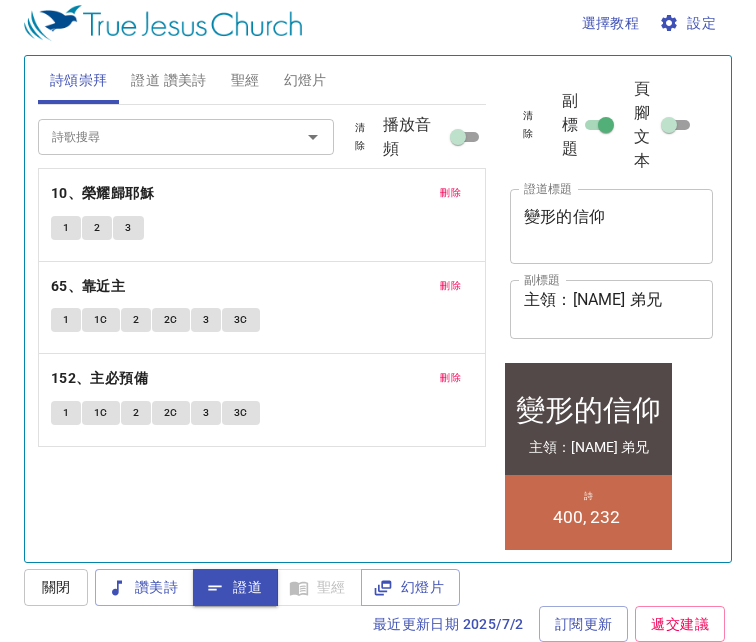 click on "證道 讚美詩" at bounding box center [168, 80] 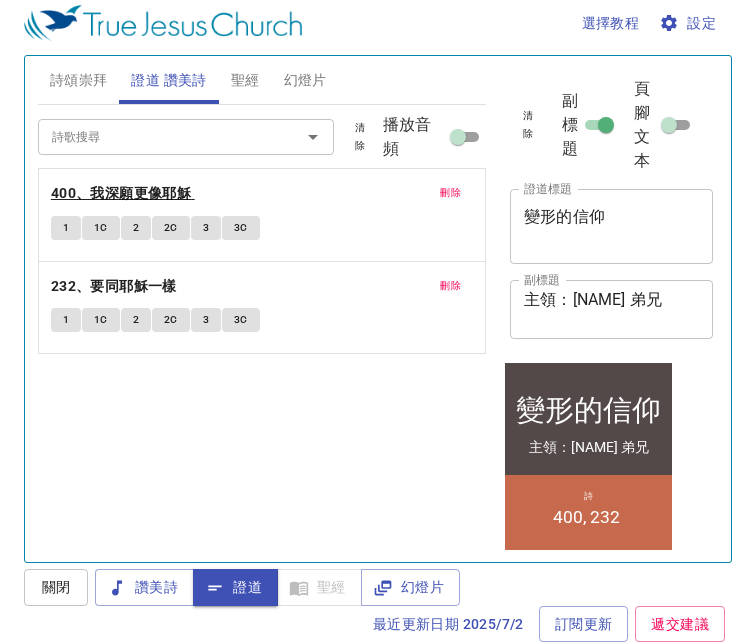 click on "400、我深願更像耶穌" at bounding box center (121, 193) 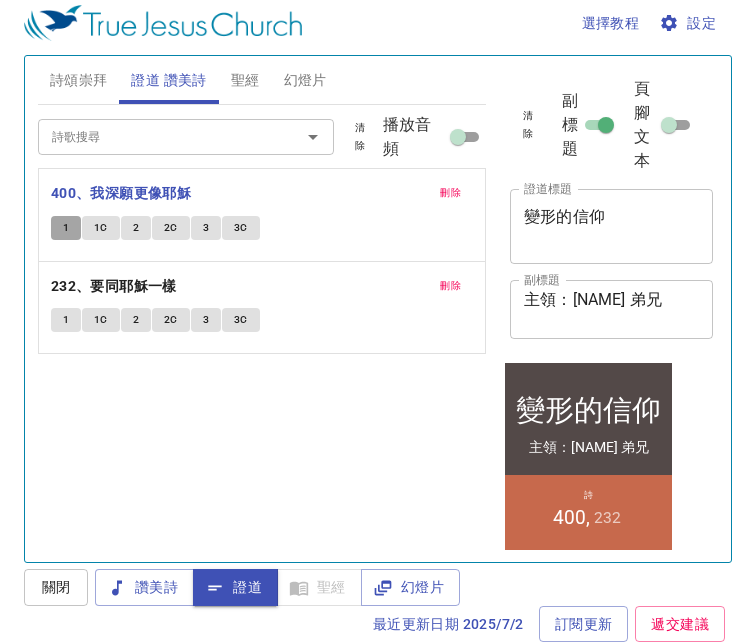 click on "1" at bounding box center [66, 228] 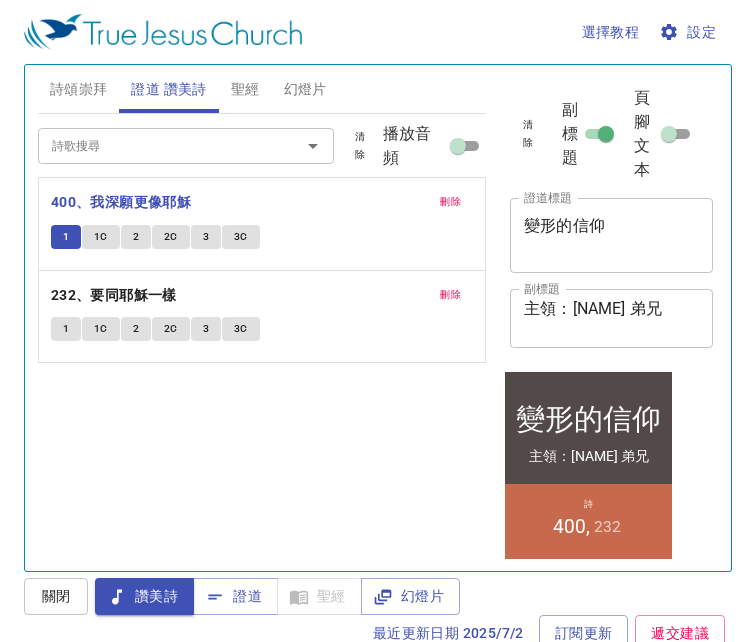 scroll, scrollTop: 9, scrollLeft: 0, axis: vertical 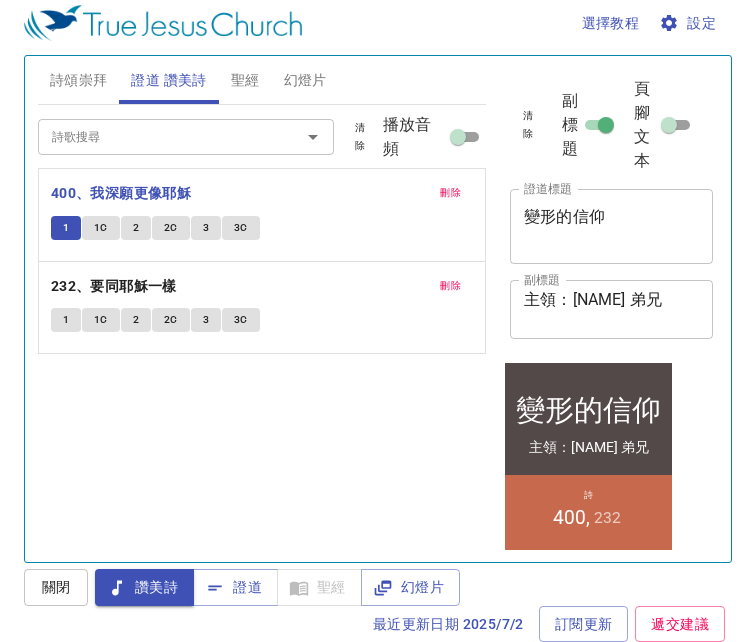 type 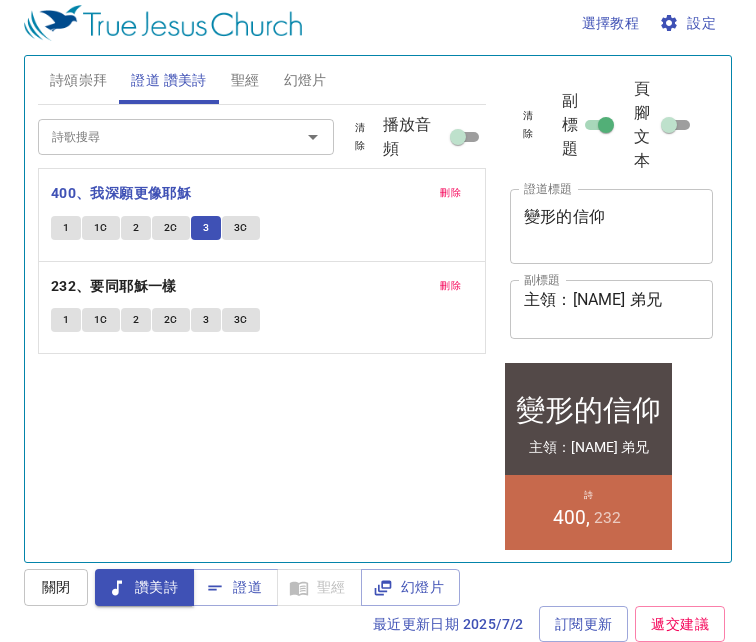 scroll, scrollTop: 0, scrollLeft: 0, axis: both 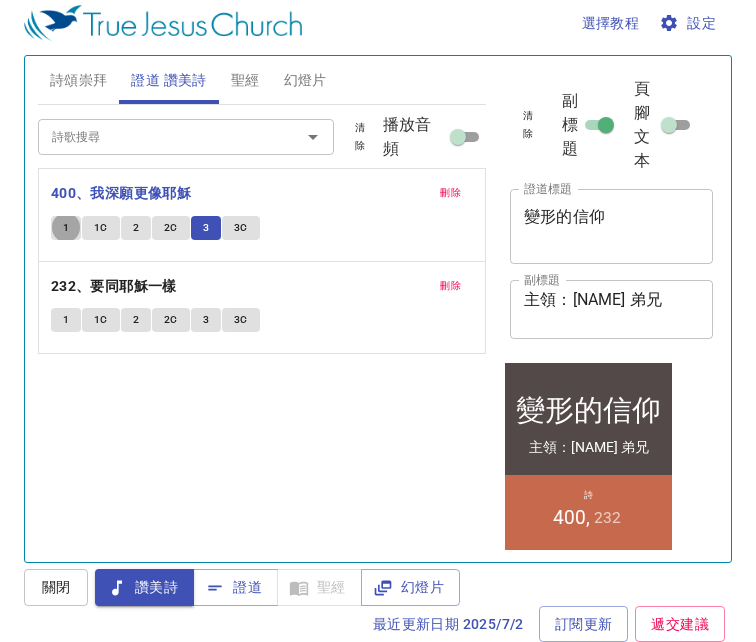 type 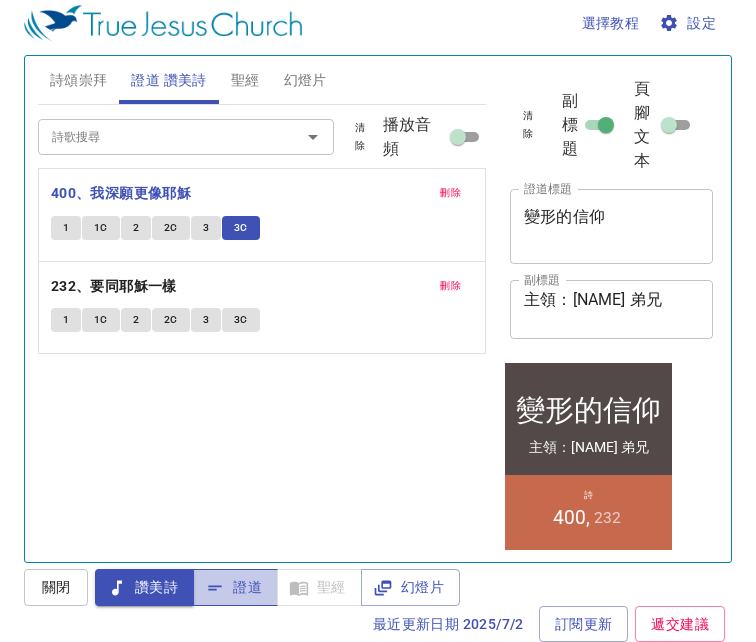 click 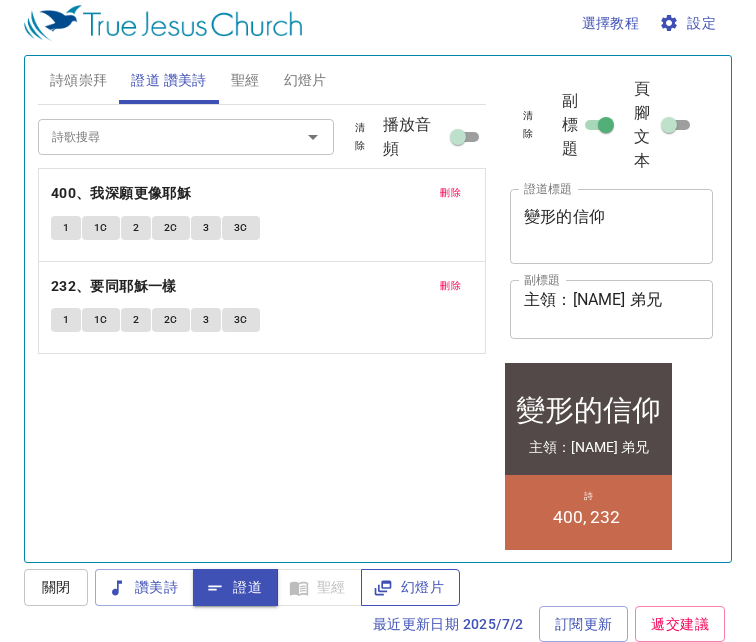 click on "幻燈片" at bounding box center (410, 587) 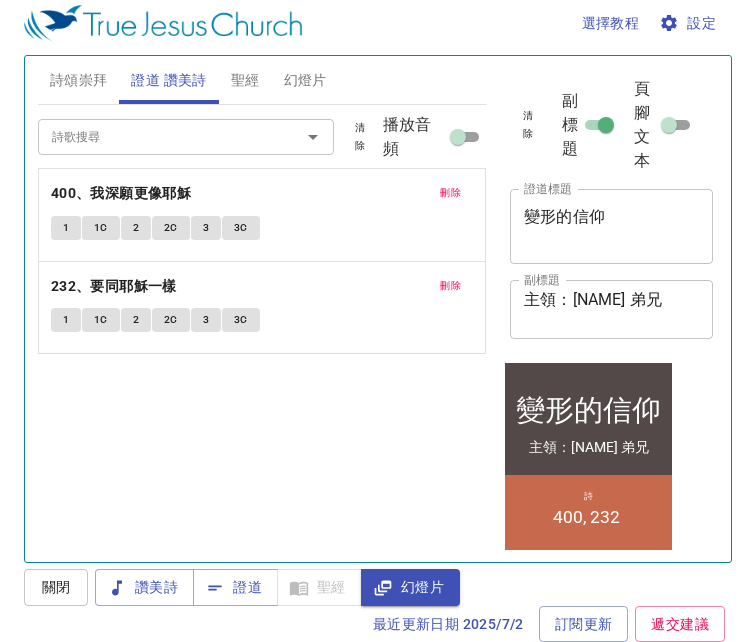 click on "詩歌搜尋 詩歌搜尋   清除 播放音頻 刪除 400、我深願更像耶穌   1 1C 2 2C 3 3C 刪除 232、要同耶穌一樣   1 1C 2 2C 3 3C" at bounding box center [262, 325] 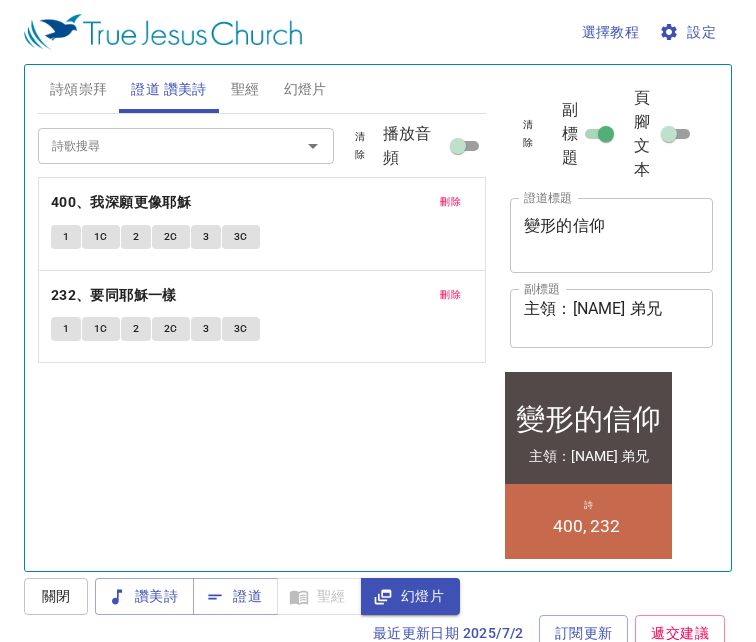 scroll, scrollTop: 9, scrollLeft: 0, axis: vertical 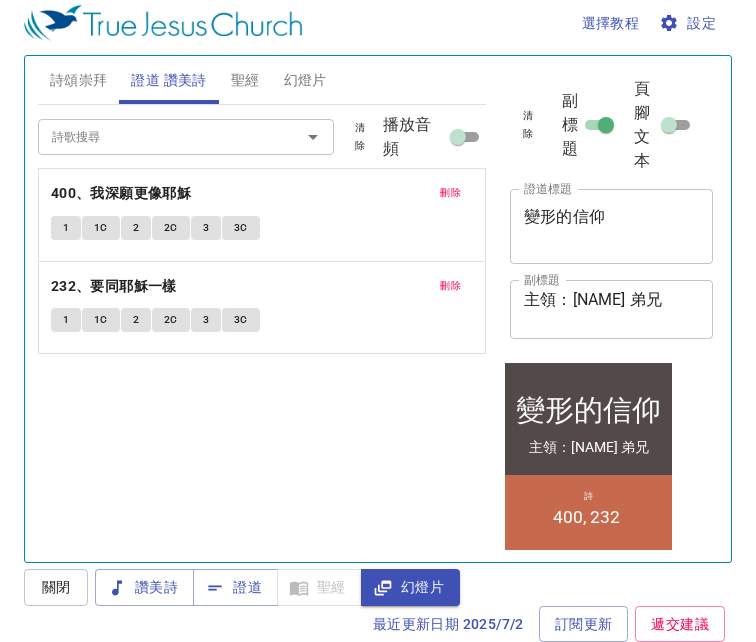 click on "聖經" at bounding box center (245, 80) 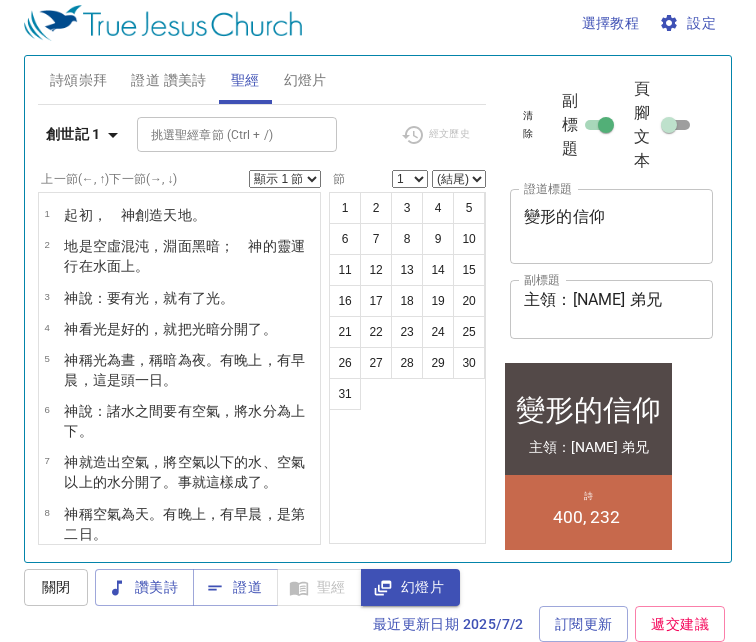 scroll, scrollTop: 0, scrollLeft: 0, axis: both 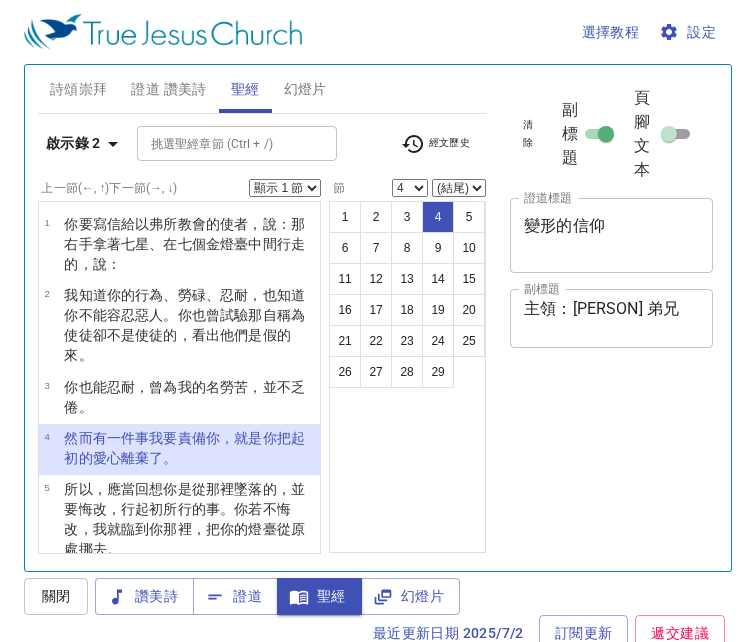 select on "4" 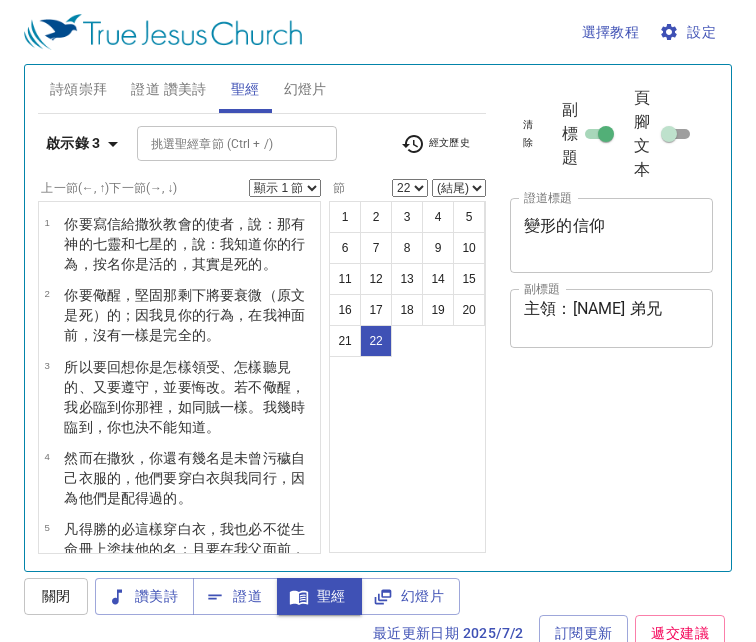 select on "22" 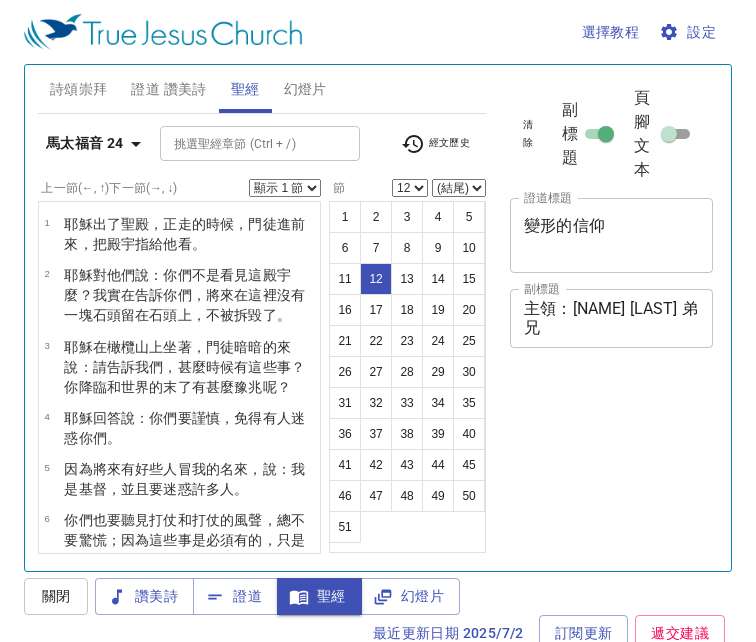 select on "12" 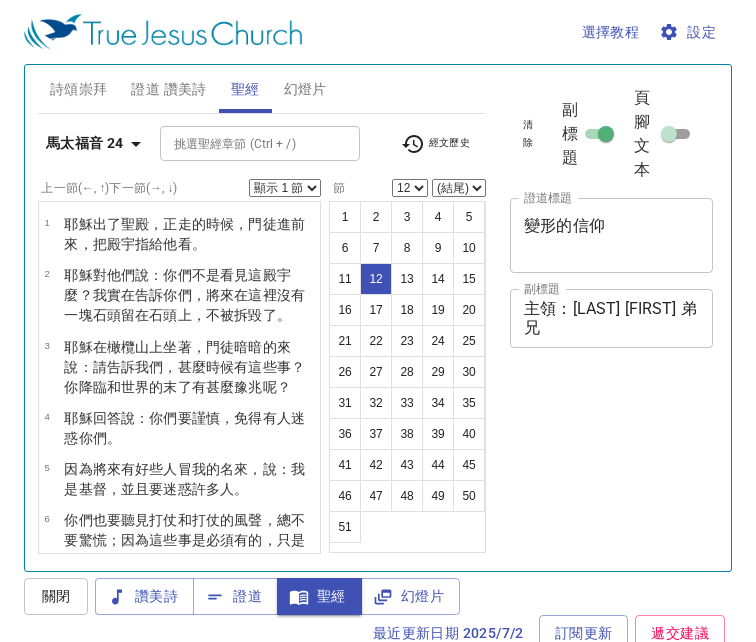 select on "12" 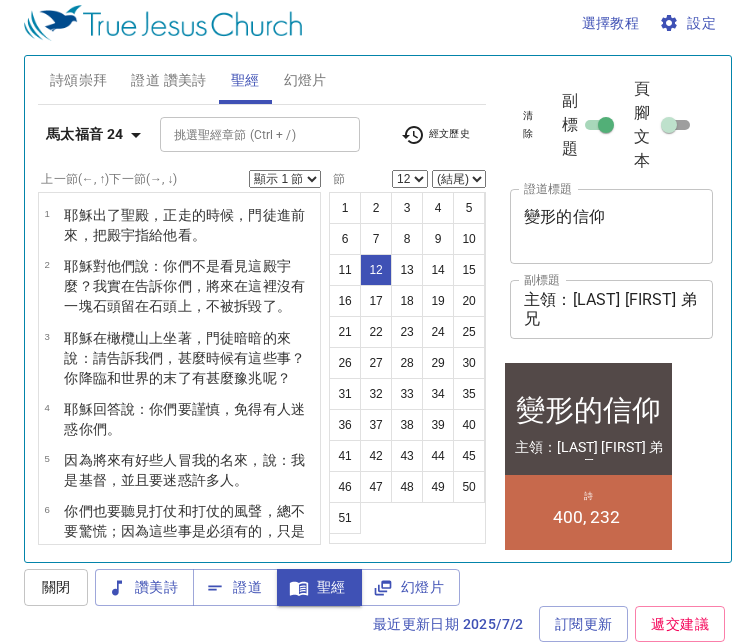 scroll, scrollTop: 9, scrollLeft: 0, axis: vertical 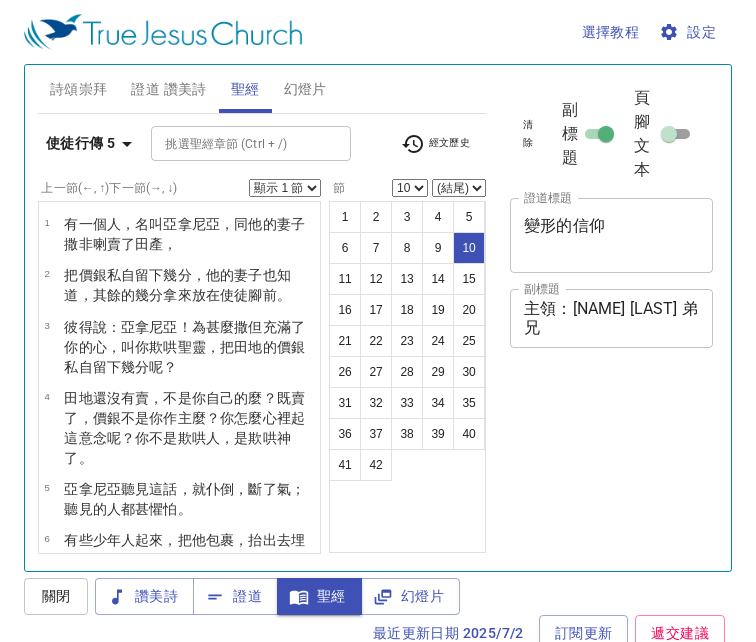 select on "10" 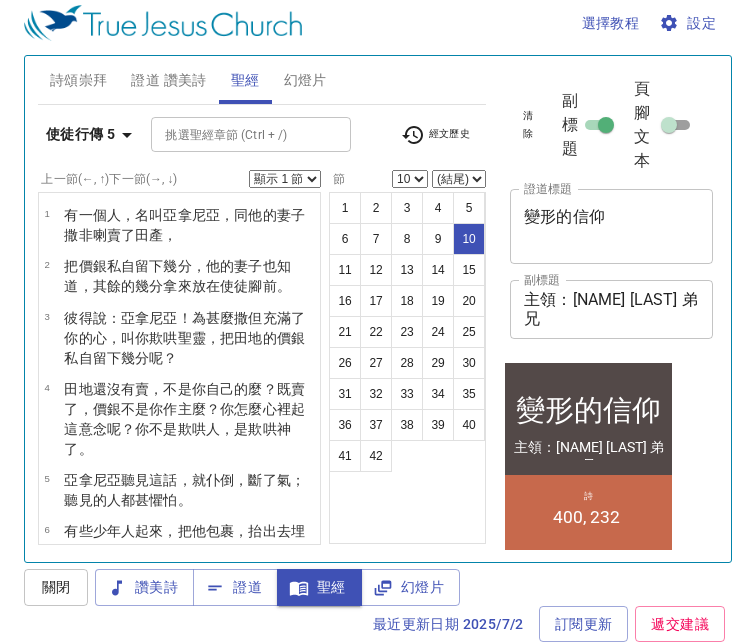 scroll, scrollTop: 9, scrollLeft: 0, axis: vertical 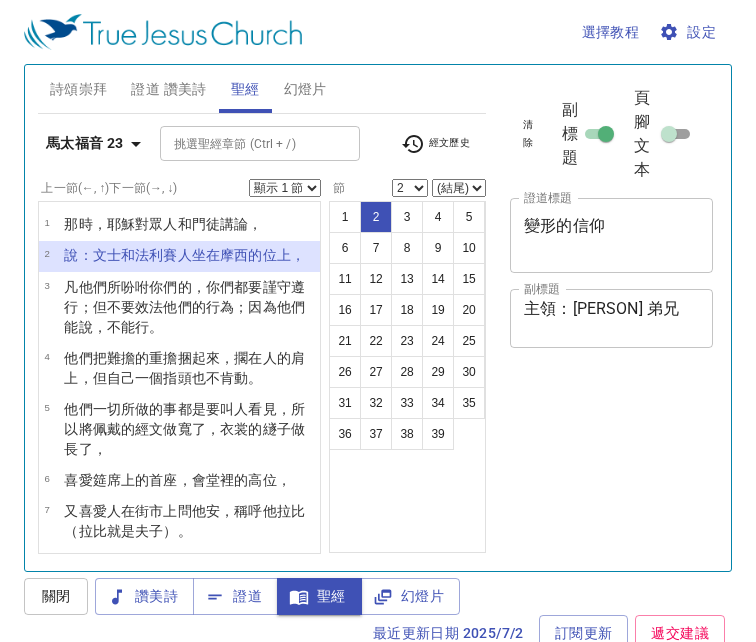 select on "2" 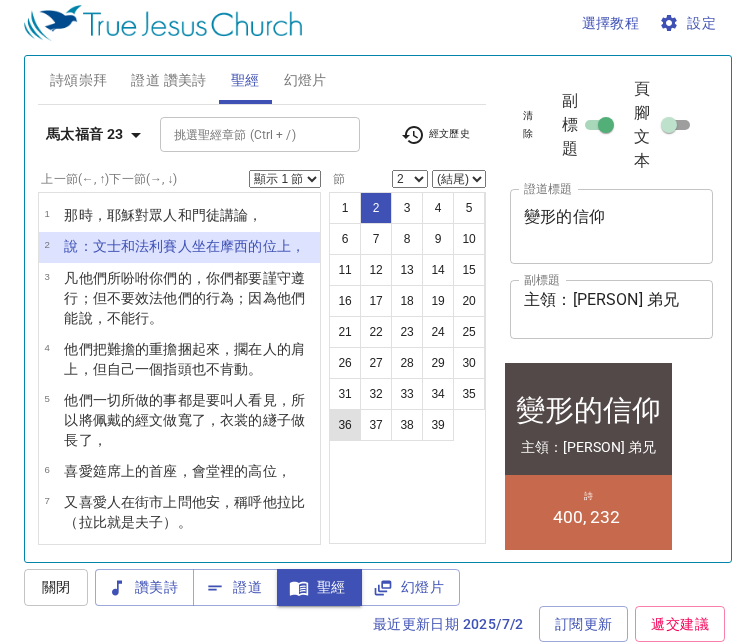 scroll, scrollTop: 9, scrollLeft: 0, axis: vertical 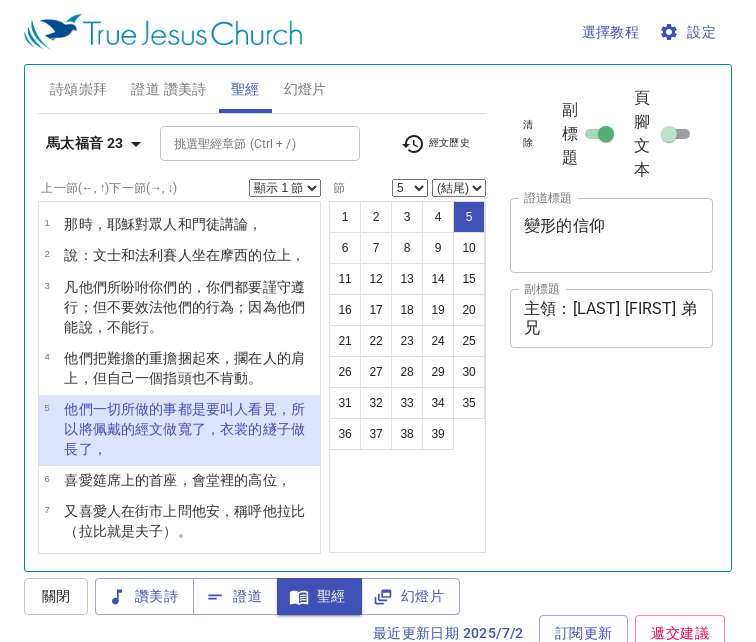 select on "5" 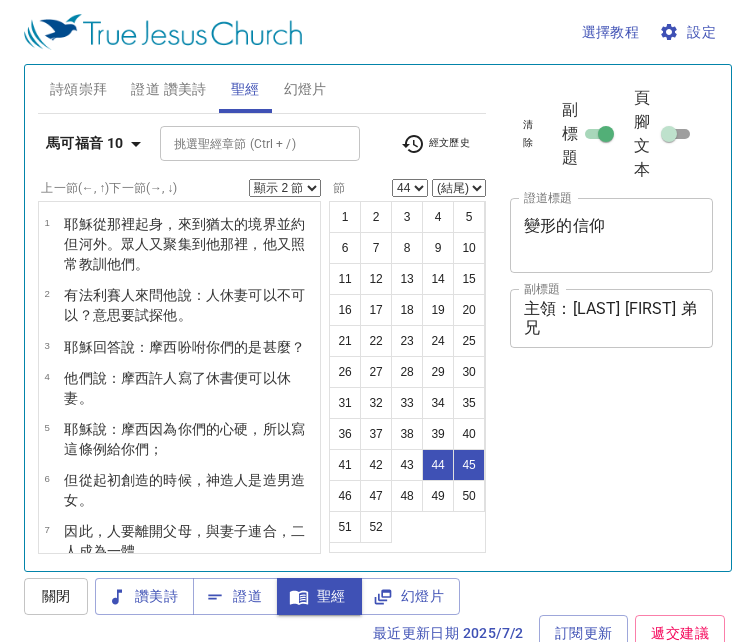 select on "2" 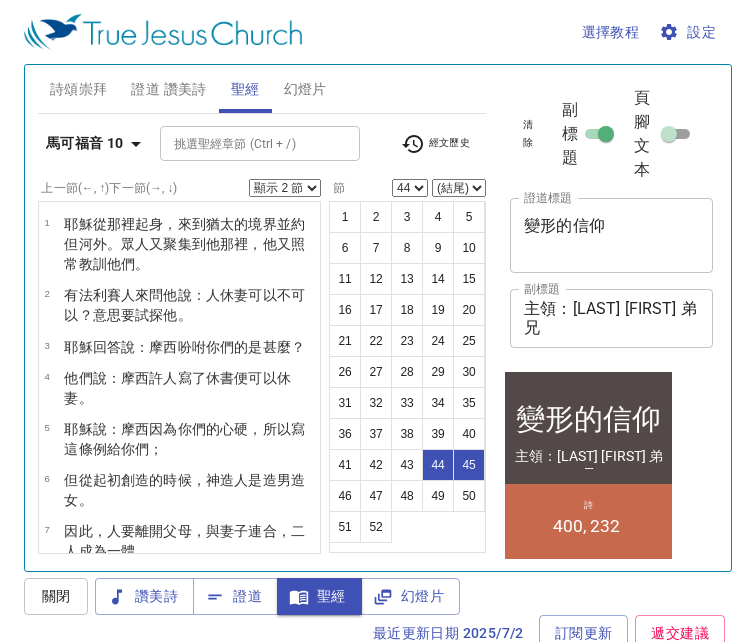 click 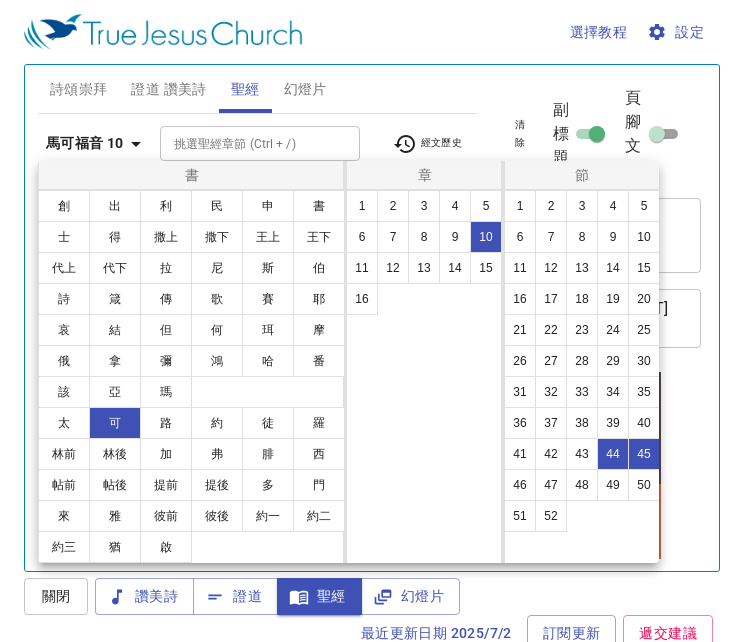 click at bounding box center [378, 321] 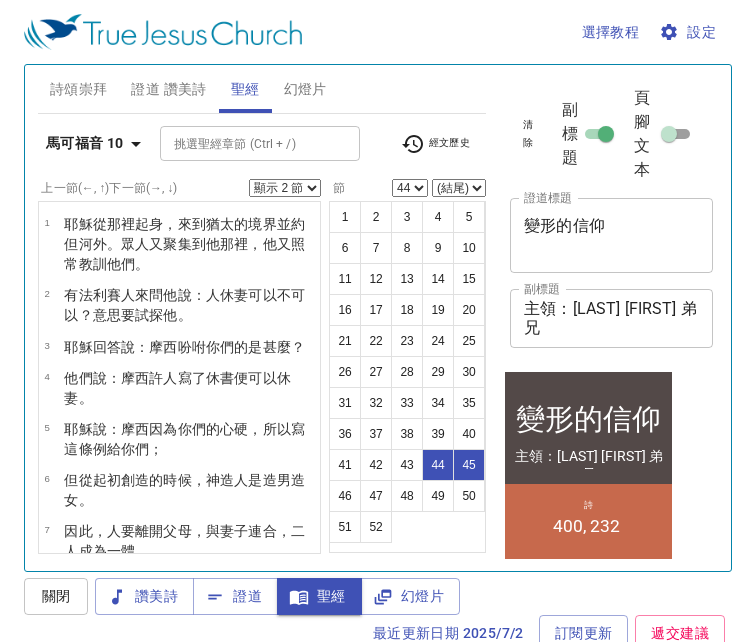 scroll, scrollTop: 1542, scrollLeft: 0, axis: vertical 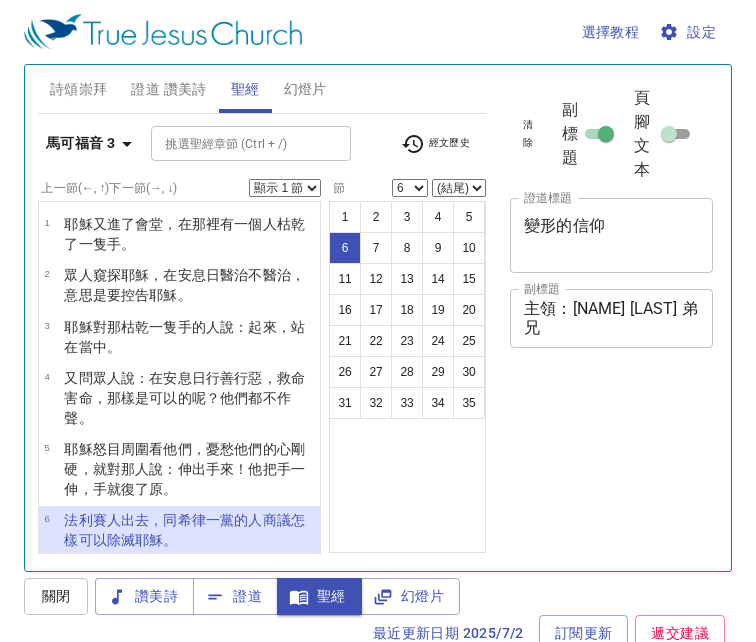 select on "6" 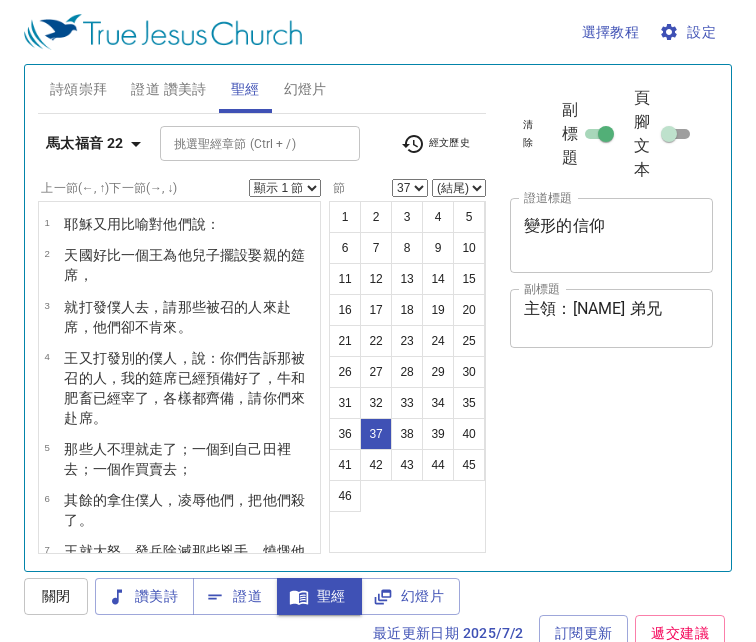 select on "37" 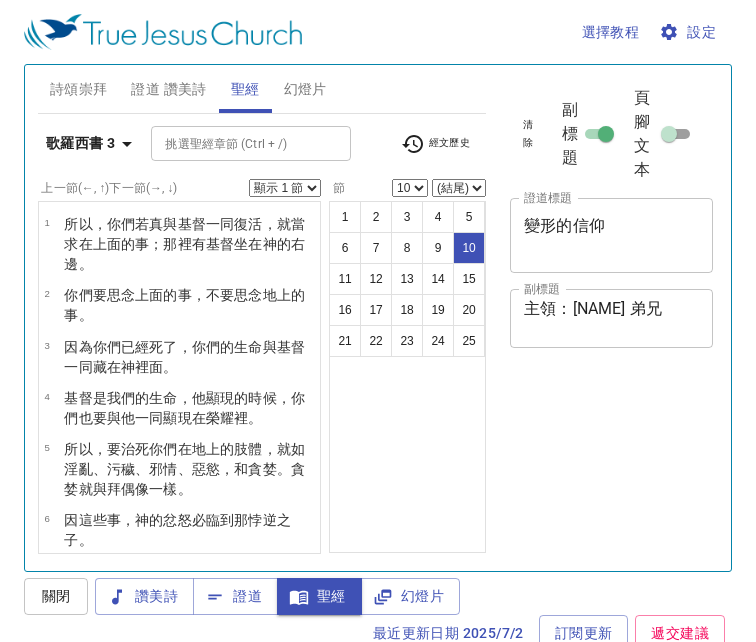 select on "10" 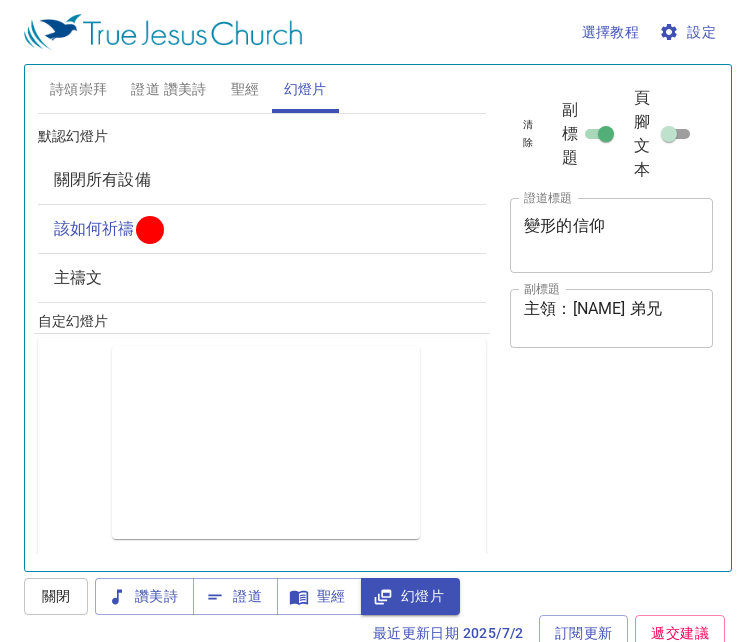 scroll, scrollTop: 9, scrollLeft: 0, axis: vertical 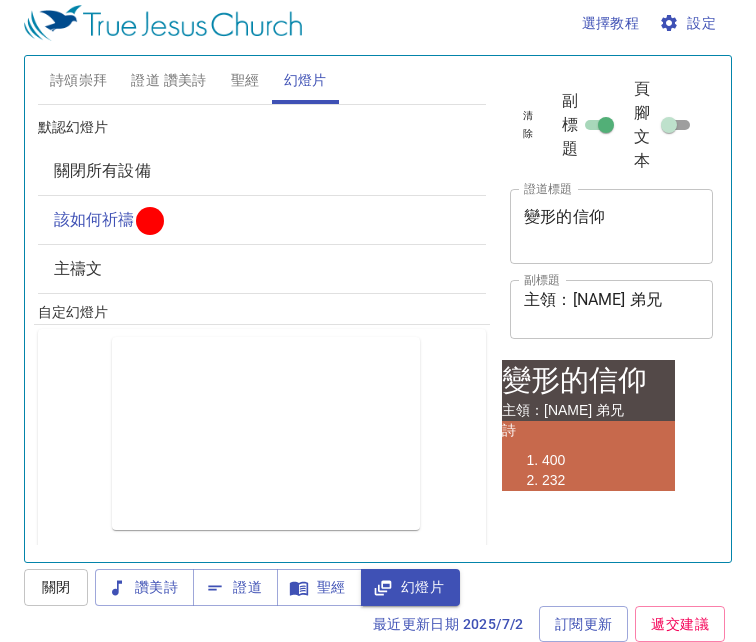 click on "變形的信仰" at bounding box center (611, 226) 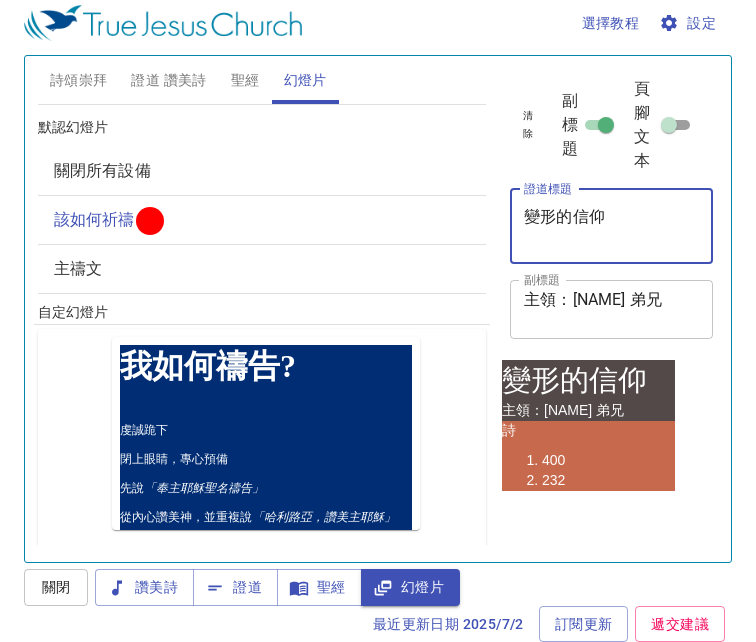 scroll, scrollTop: 9, scrollLeft: 0, axis: vertical 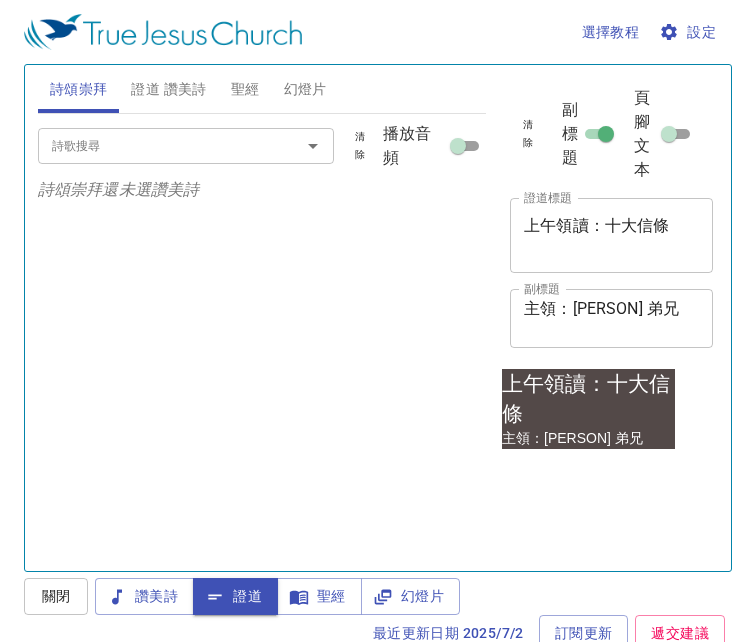 click on "上午領讀：十大信條" at bounding box center (611, 235) 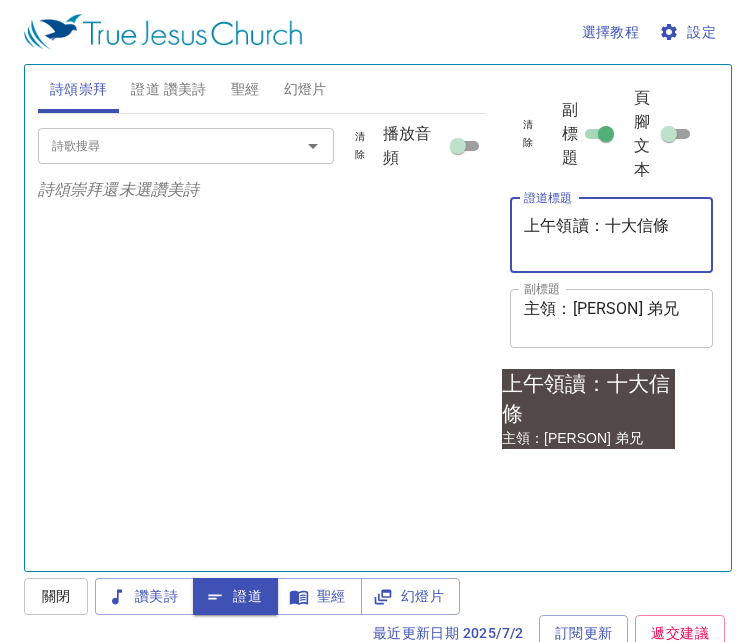 scroll, scrollTop: 0, scrollLeft: 0, axis: both 